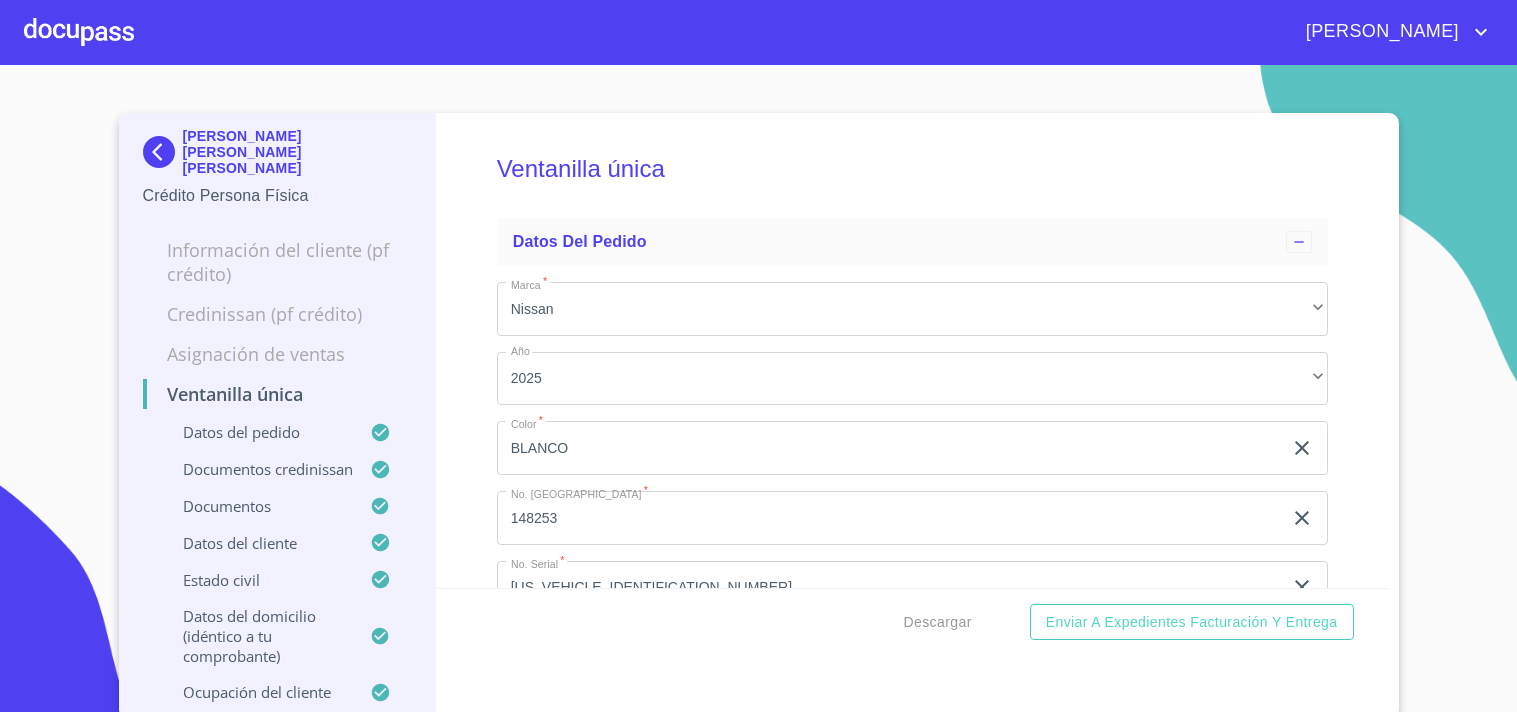 scroll, scrollTop: 0, scrollLeft: 0, axis: both 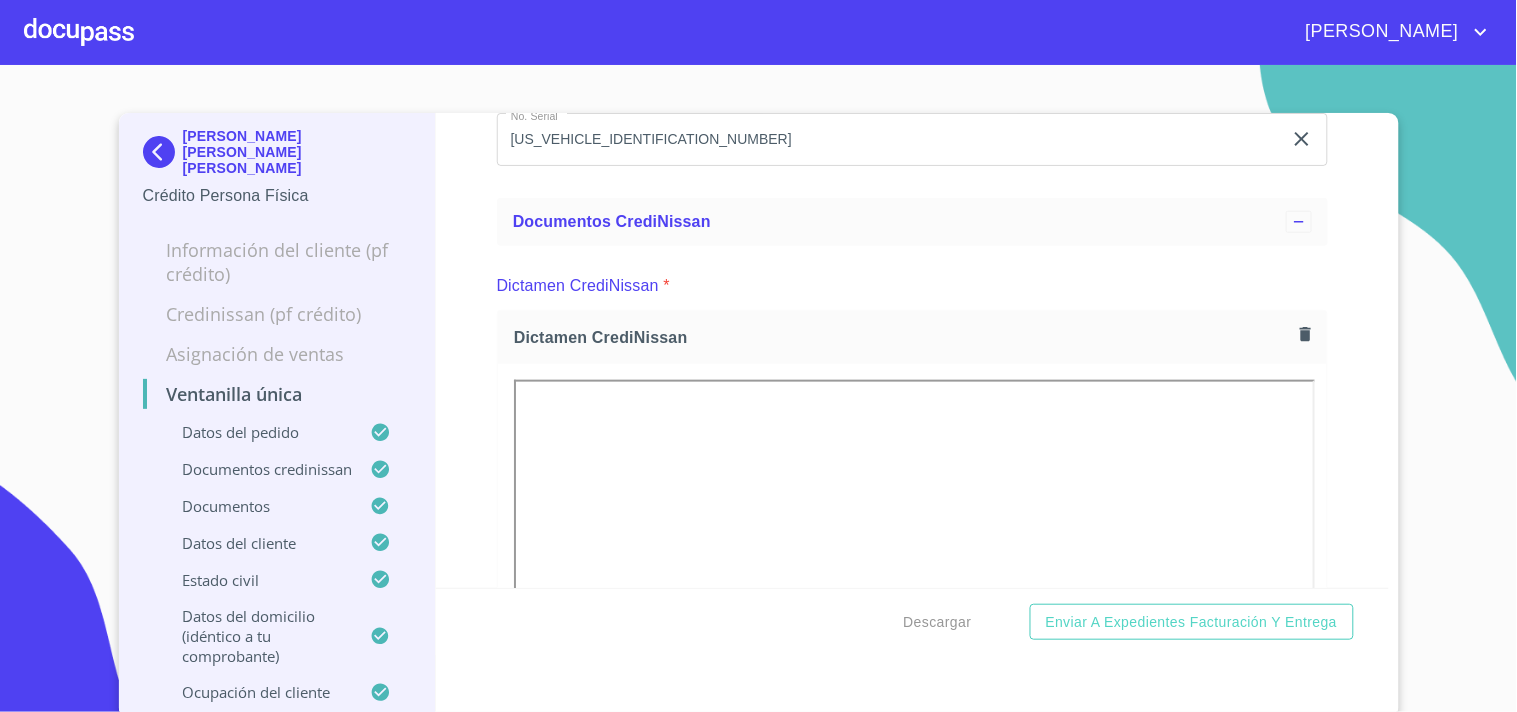 click at bounding box center [79, 32] 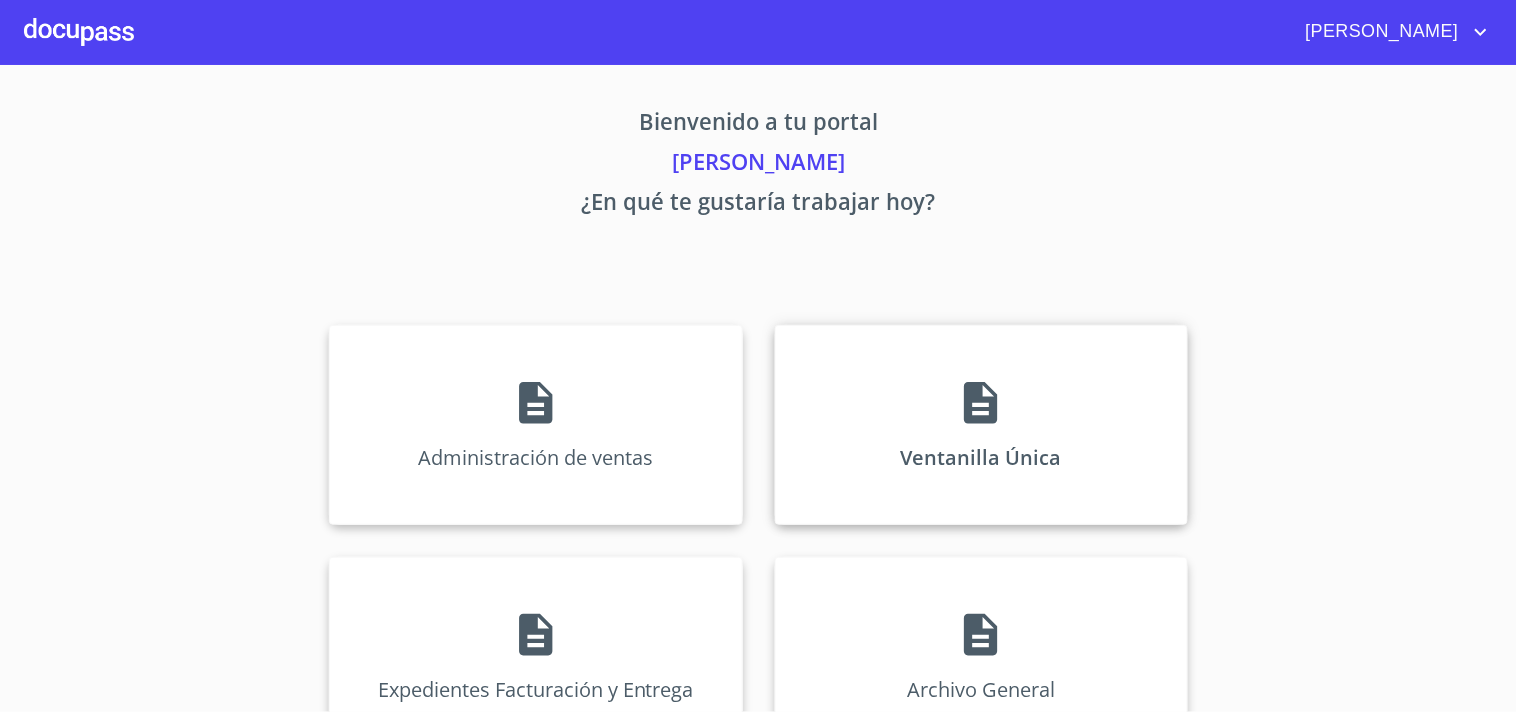 click on "Ventanilla Única" at bounding box center [981, 425] 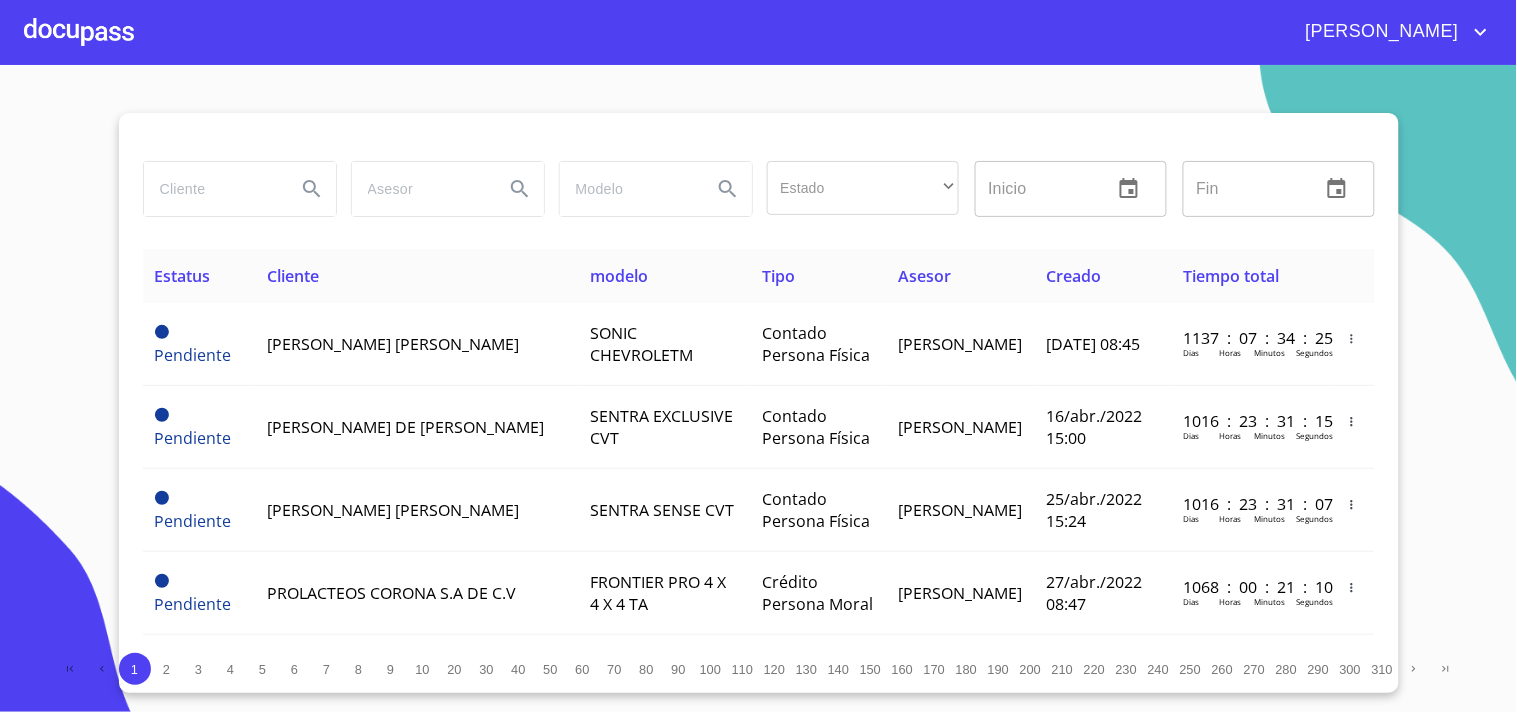 click at bounding box center [240, 189] 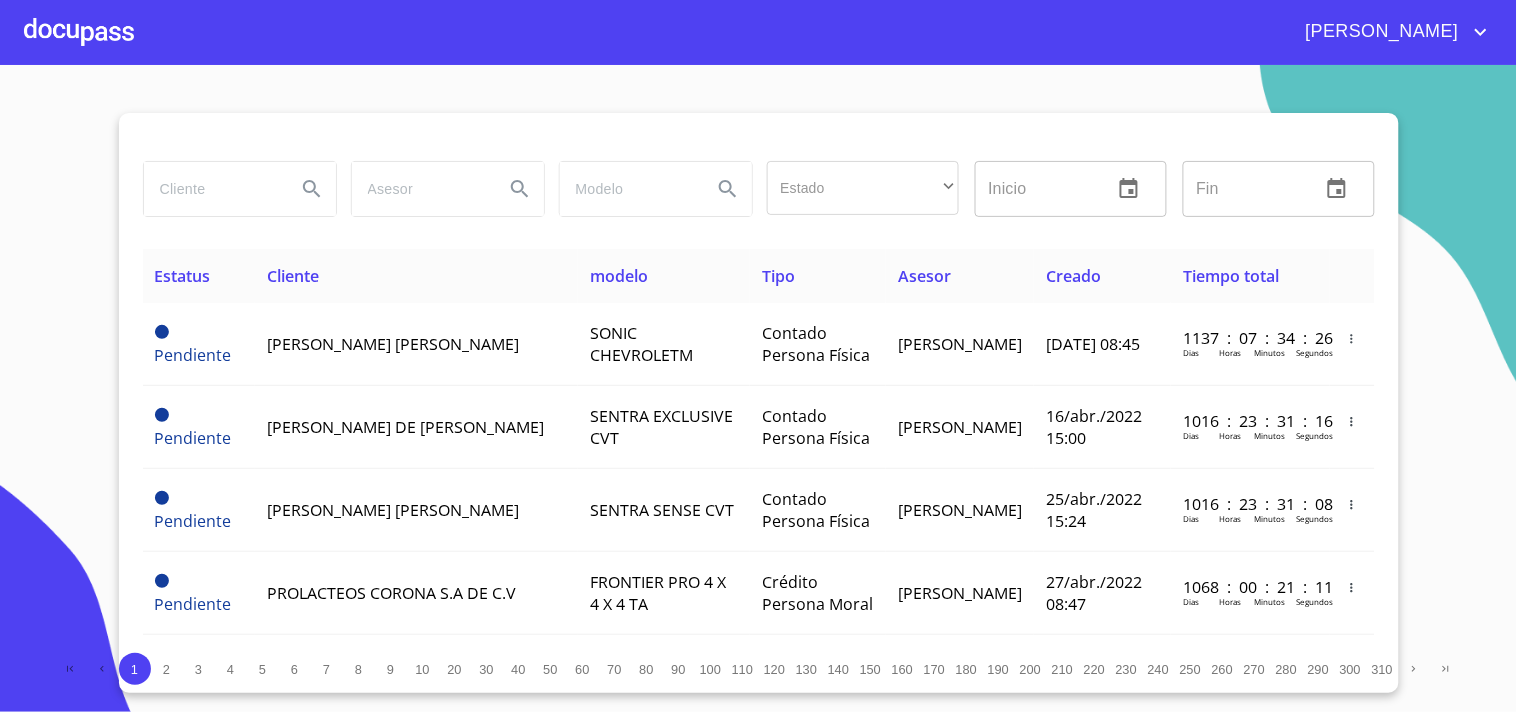 click at bounding box center (212, 189) 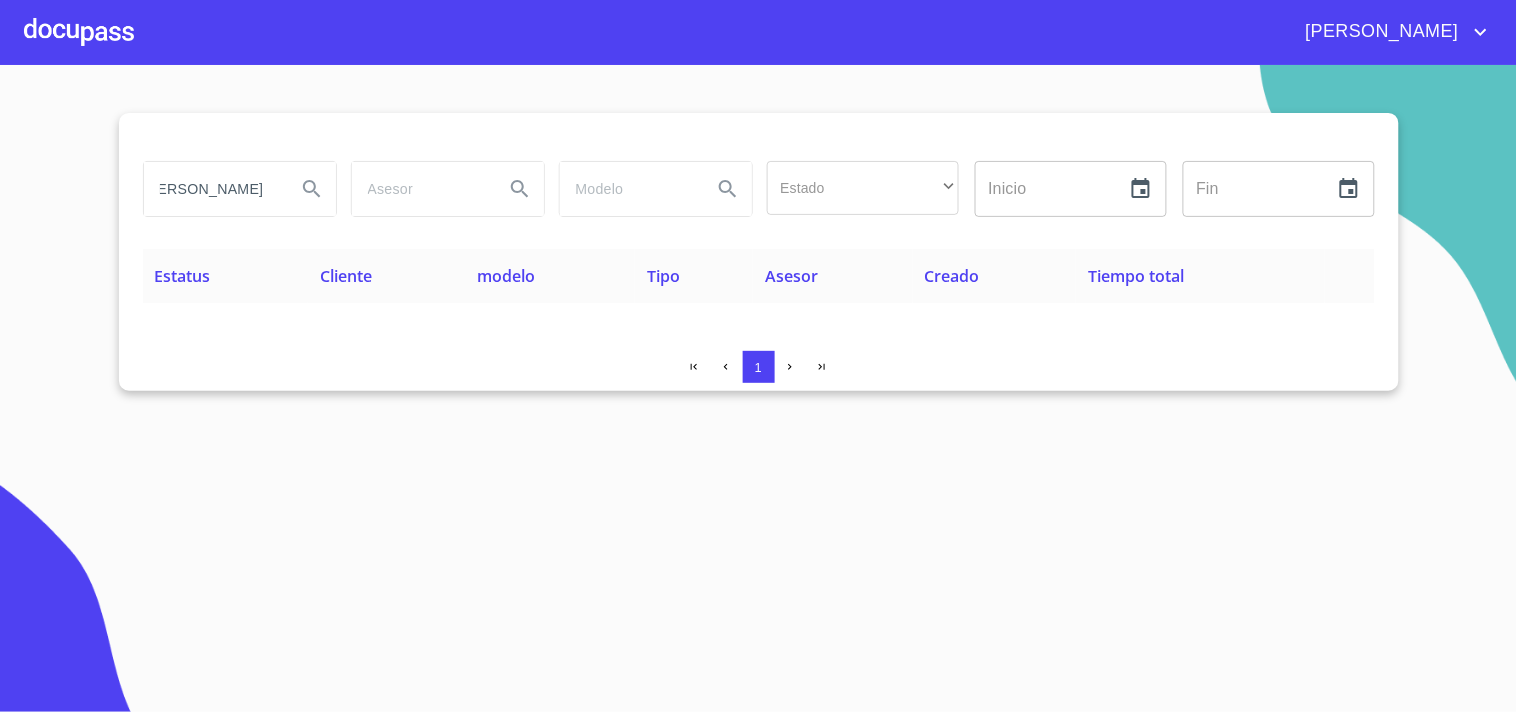 scroll, scrollTop: 0, scrollLeft: 0, axis: both 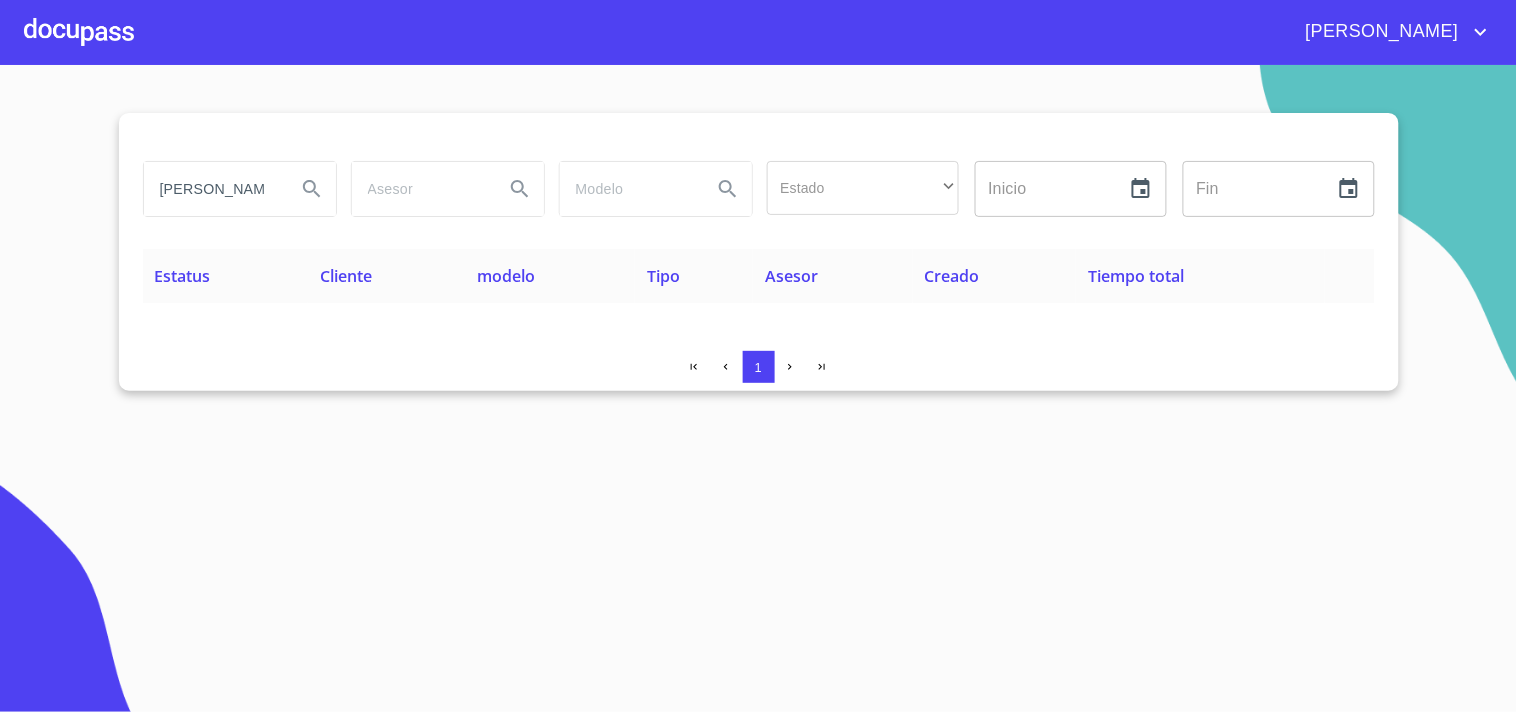 type on "J" 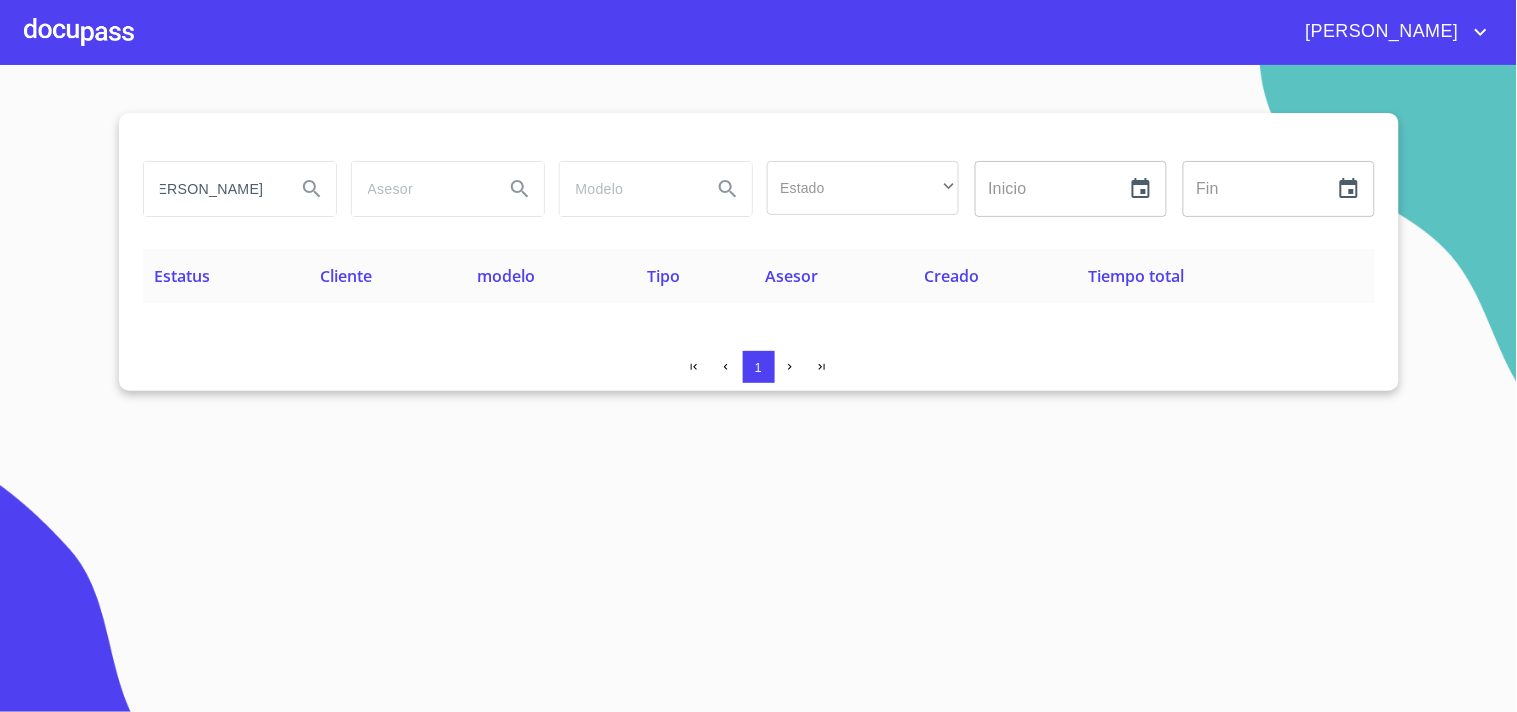 scroll, scrollTop: 0, scrollLeft: 0, axis: both 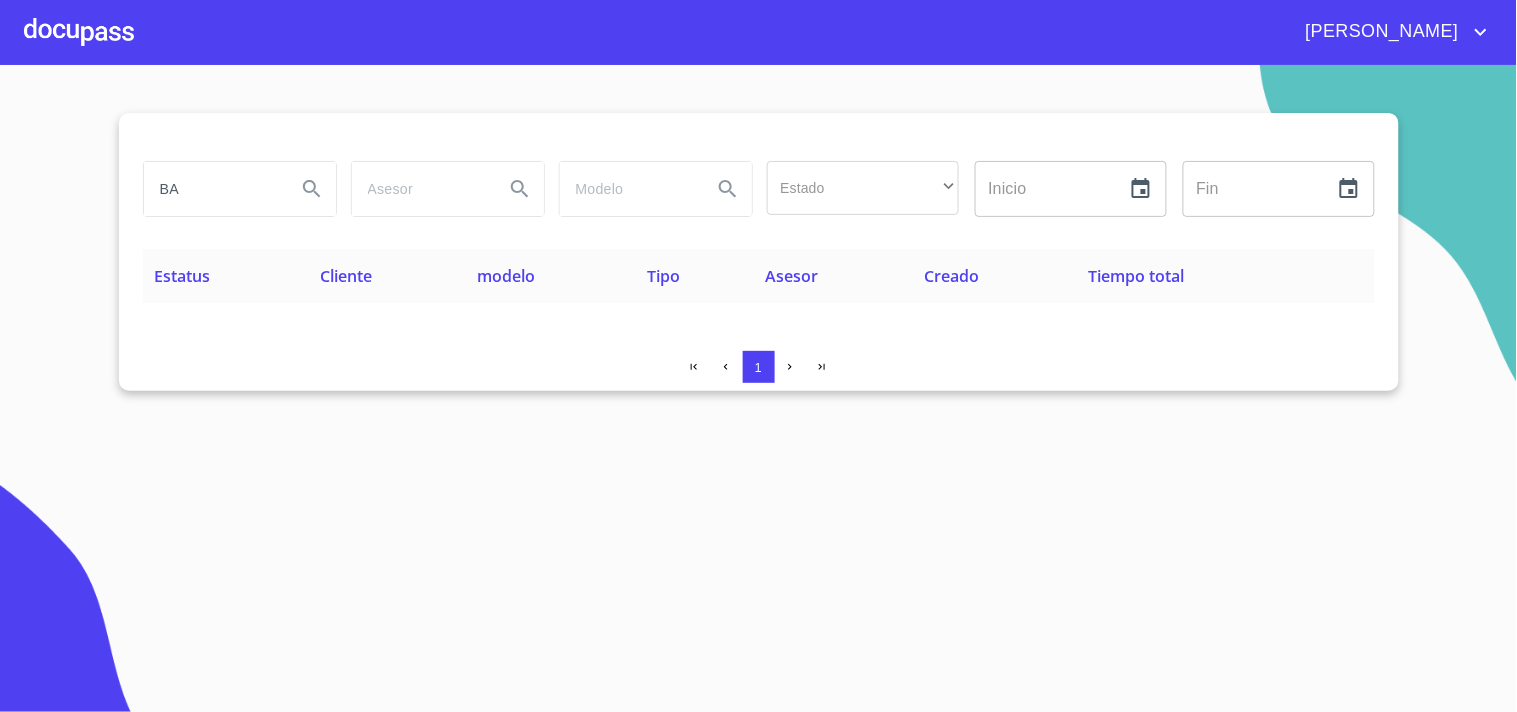 type on "B" 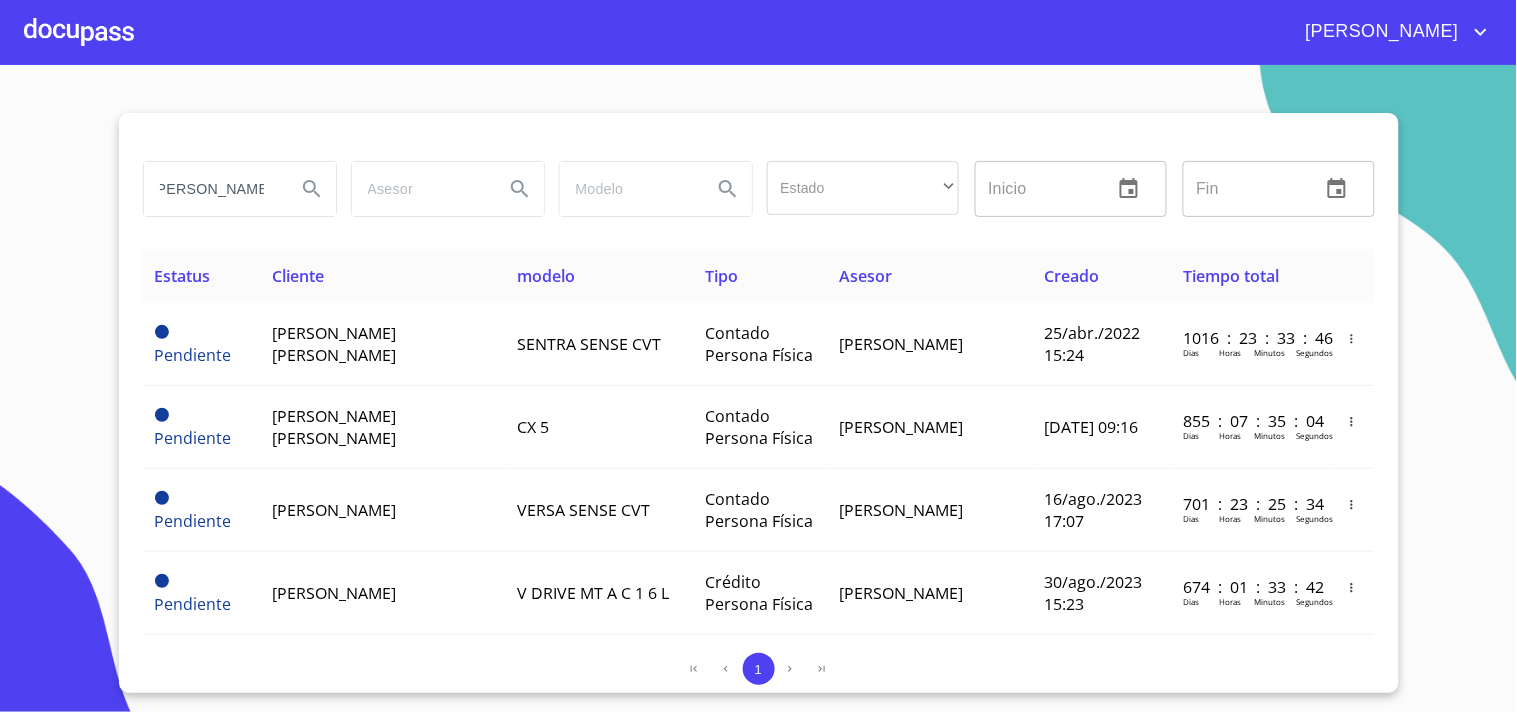 scroll, scrollTop: 0, scrollLeft: 21, axis: horizontal 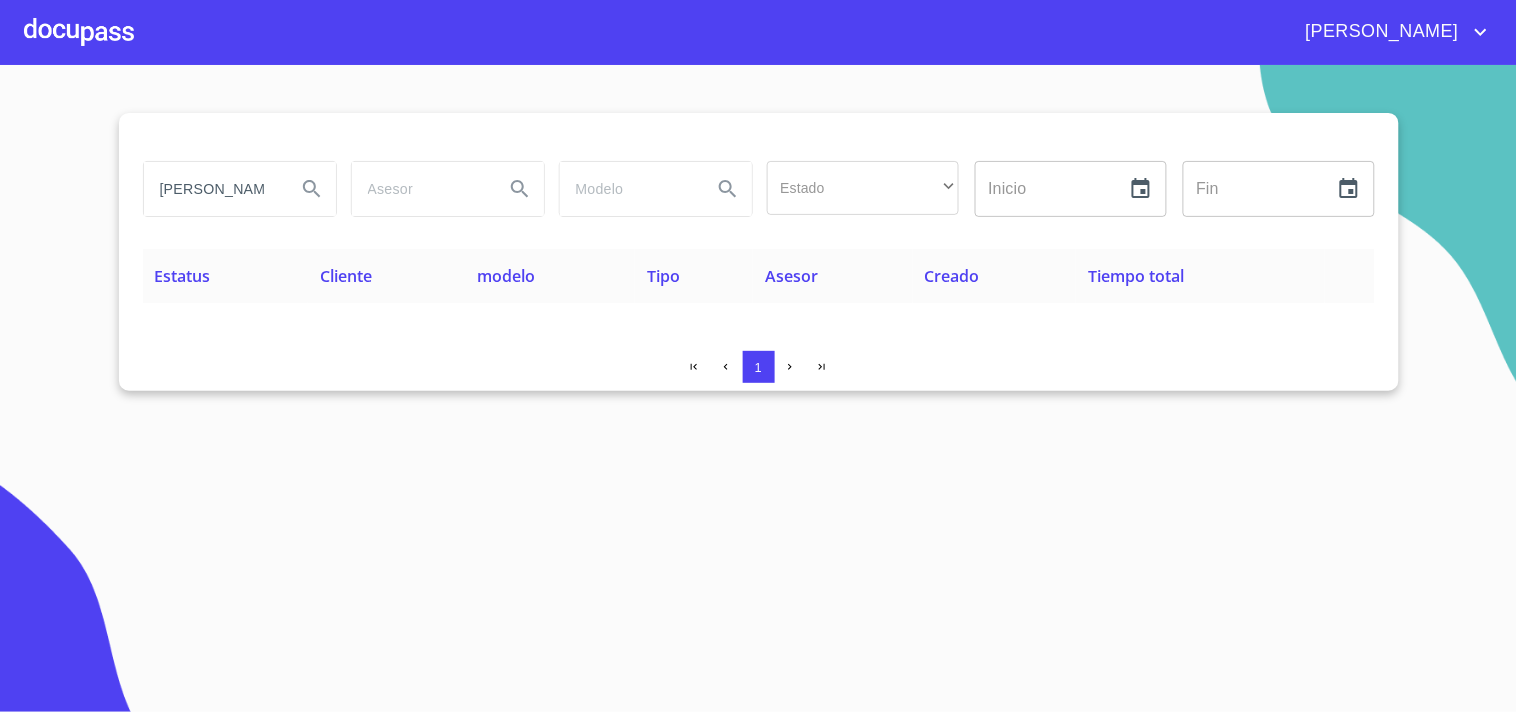 drag, startPoint x: 261, startPoint y: 184, endPoint x: 0, endPoint y: 10, distance: 313.68295 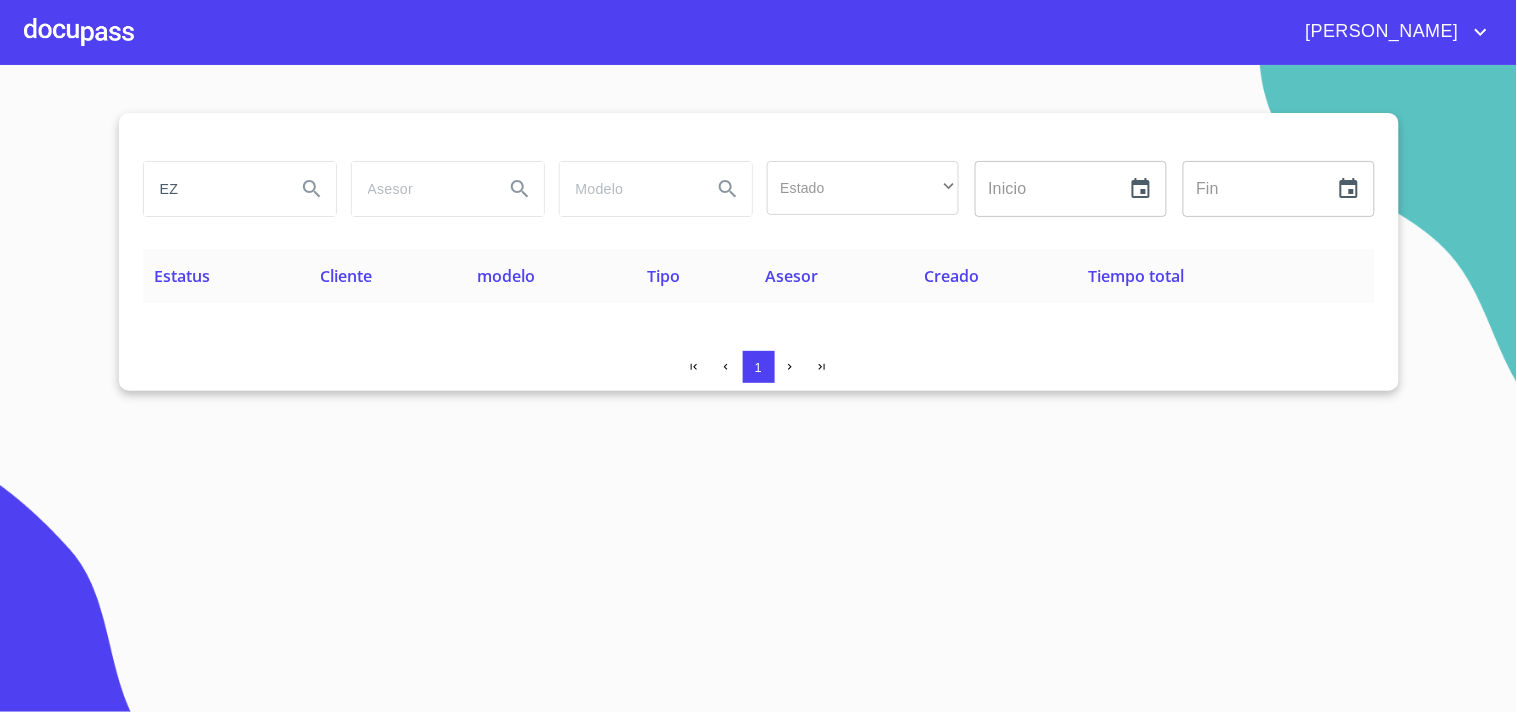 type on "E" 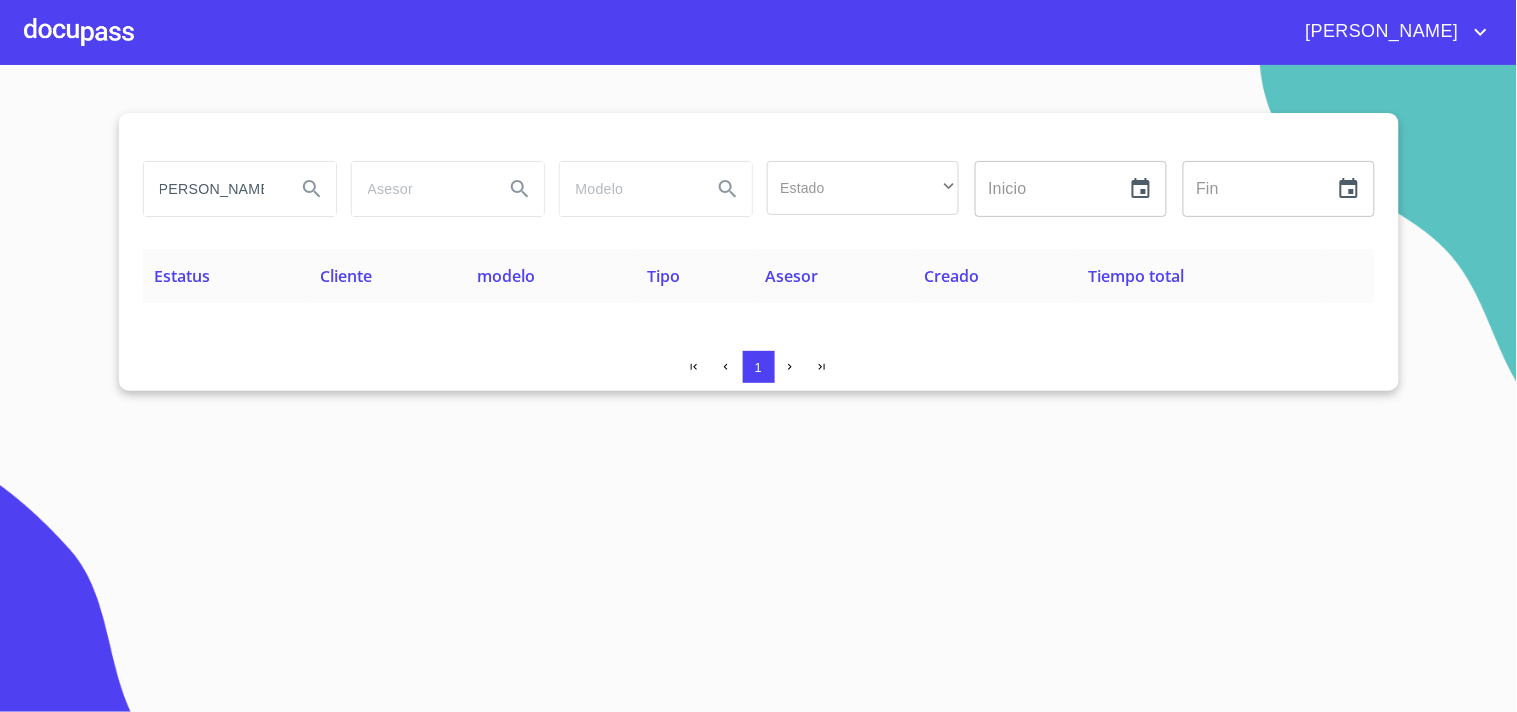 scroll, scrollTop: 0, scrollLeft: 10, axis: horizontal 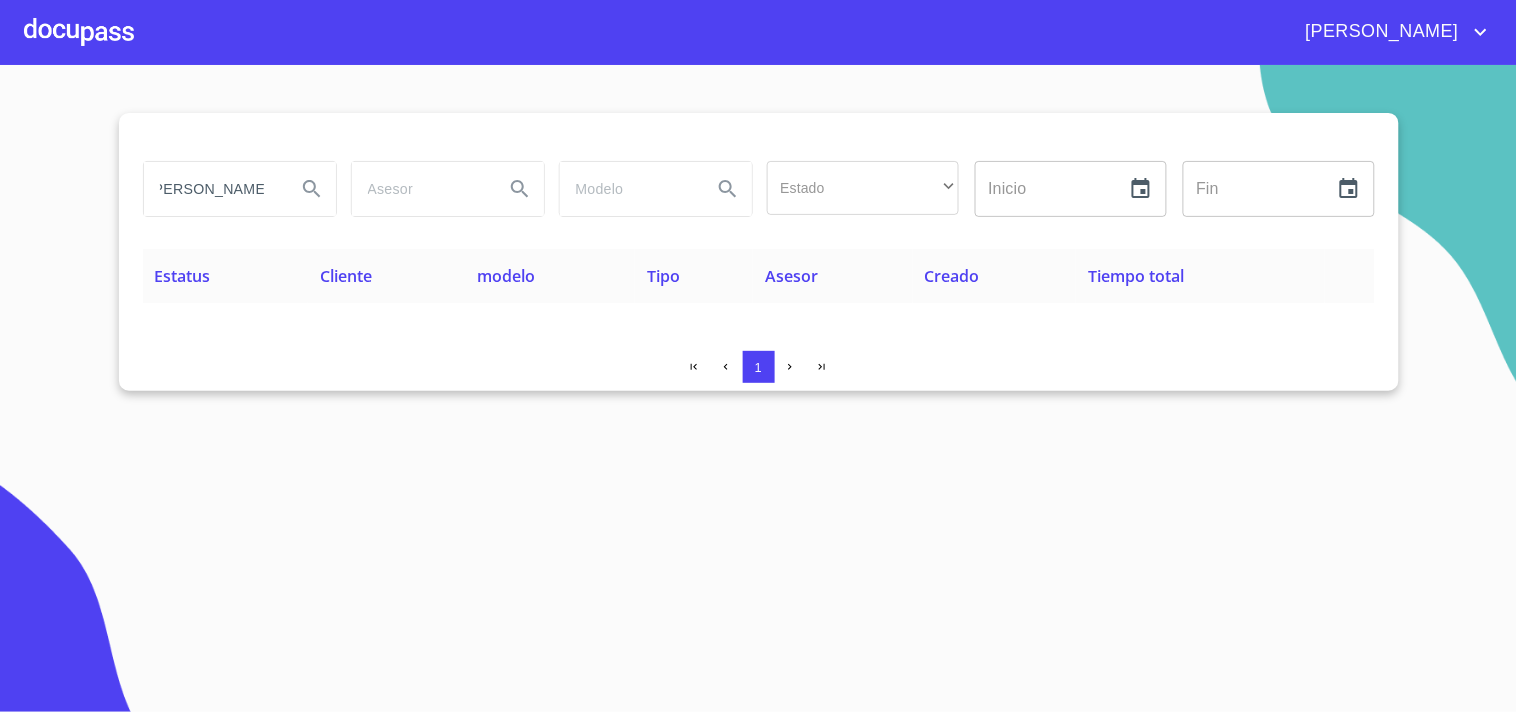 type on "[PERSON_NAME]" 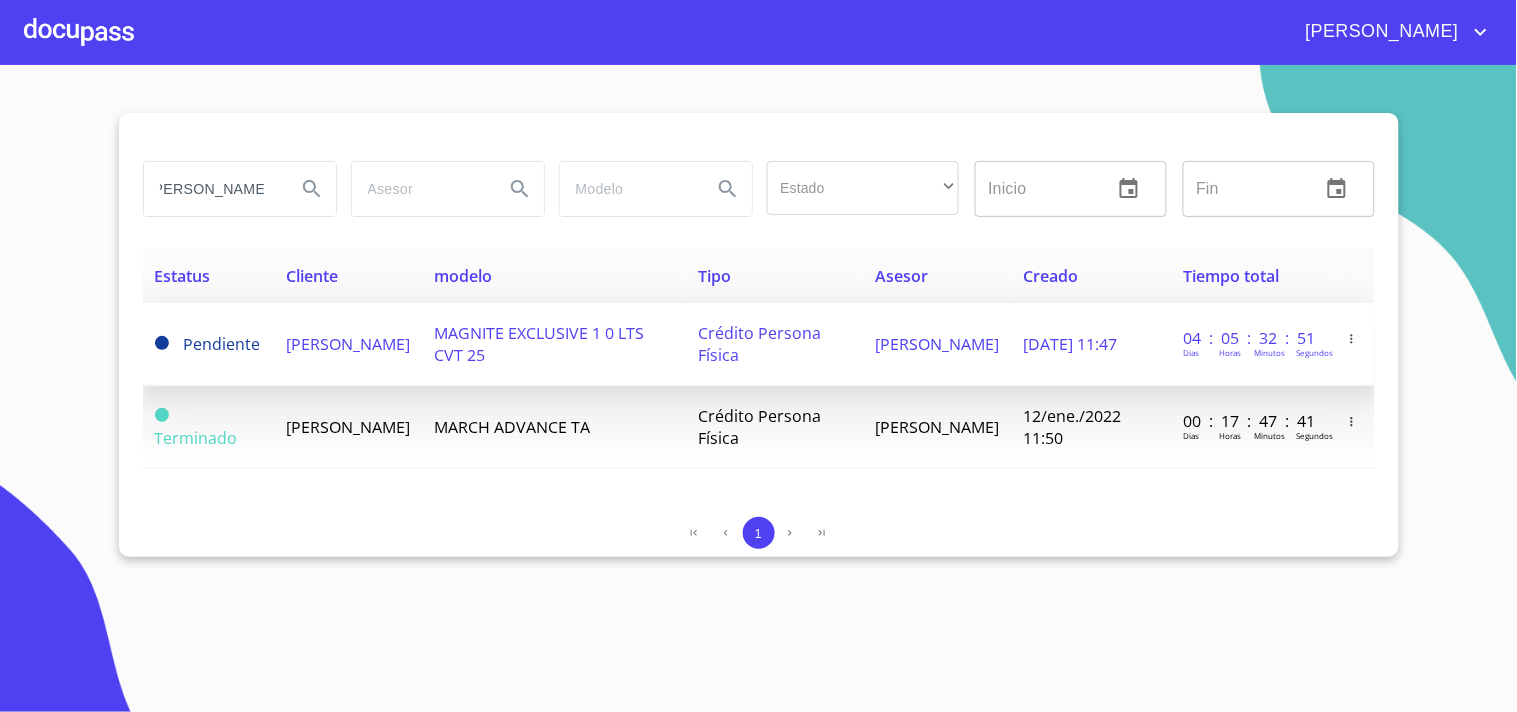 scroll, scrollTop: 0, scrollLeft: 0, axis: both 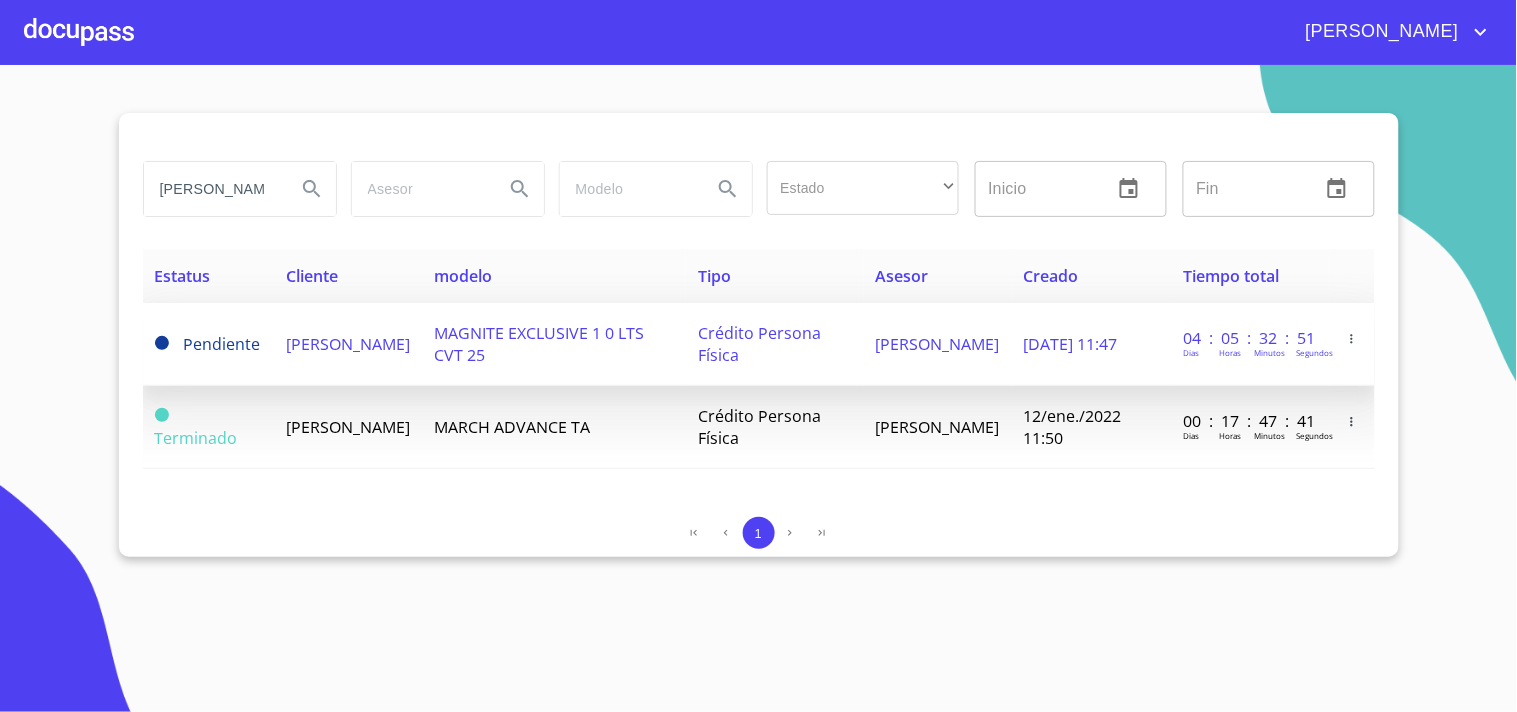 drag, startPoint x: 1043, startPoint y: 334, endPoint x: 1036, endPoint y: 342, distance: 10.630146 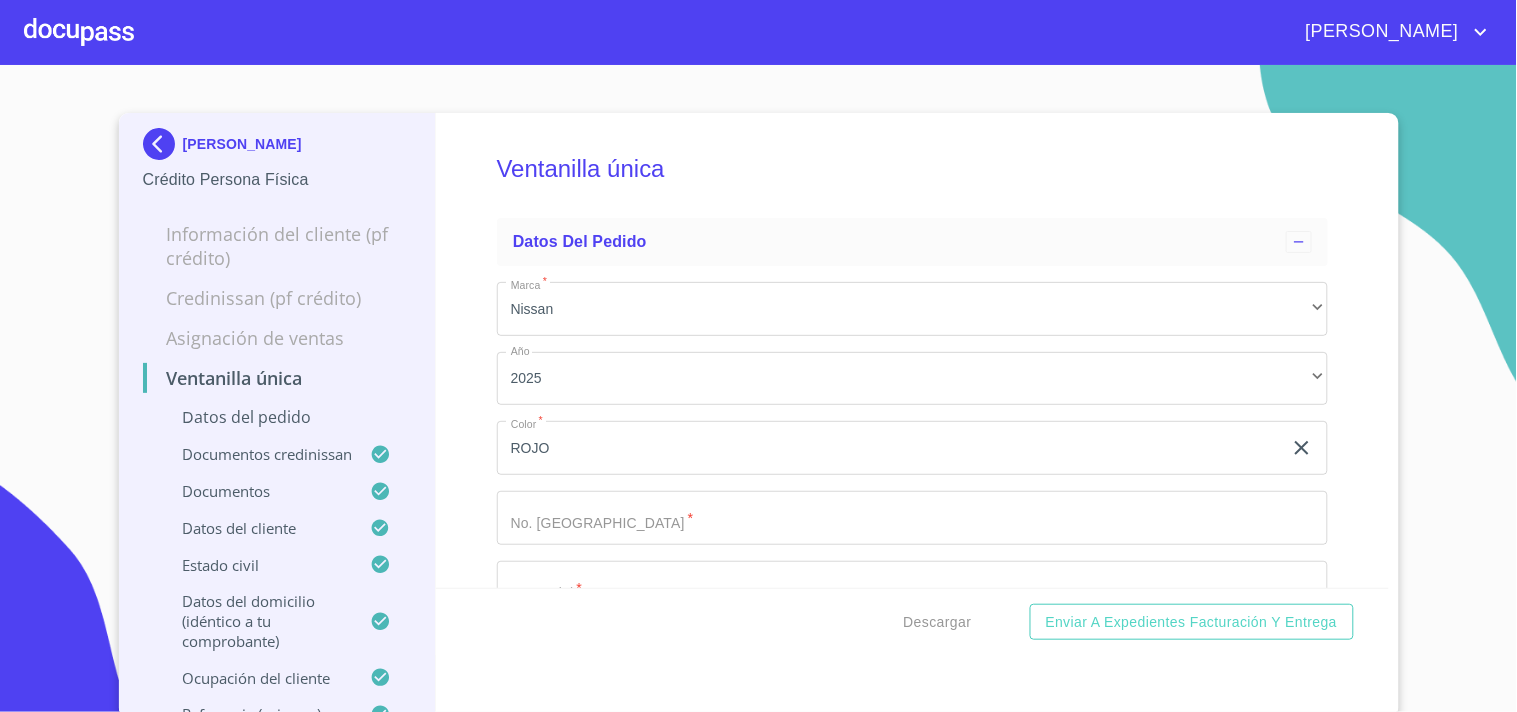 scroll, scrollTop: 2247, scrollLeft: 0, axis: vertical 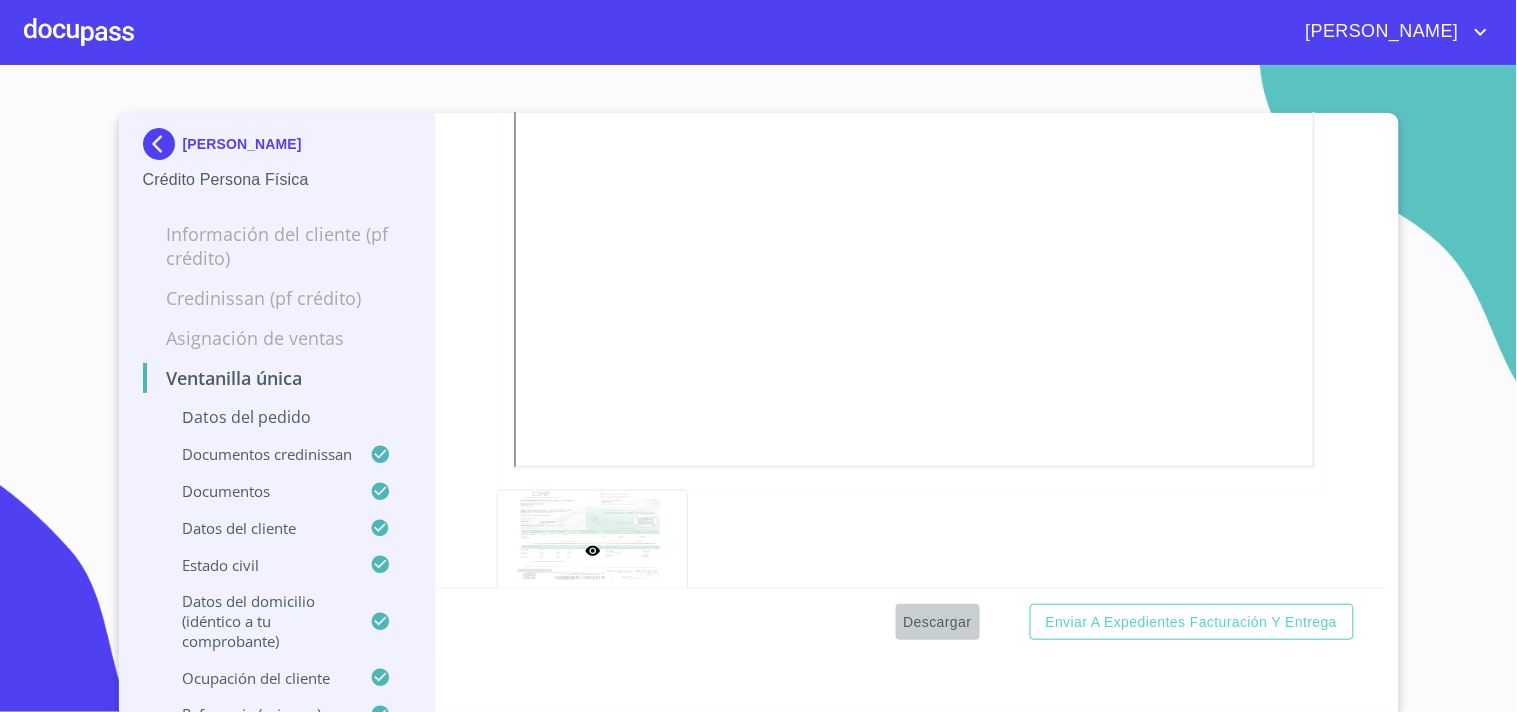 click on "Descargar" at bounding box center (938, 622) 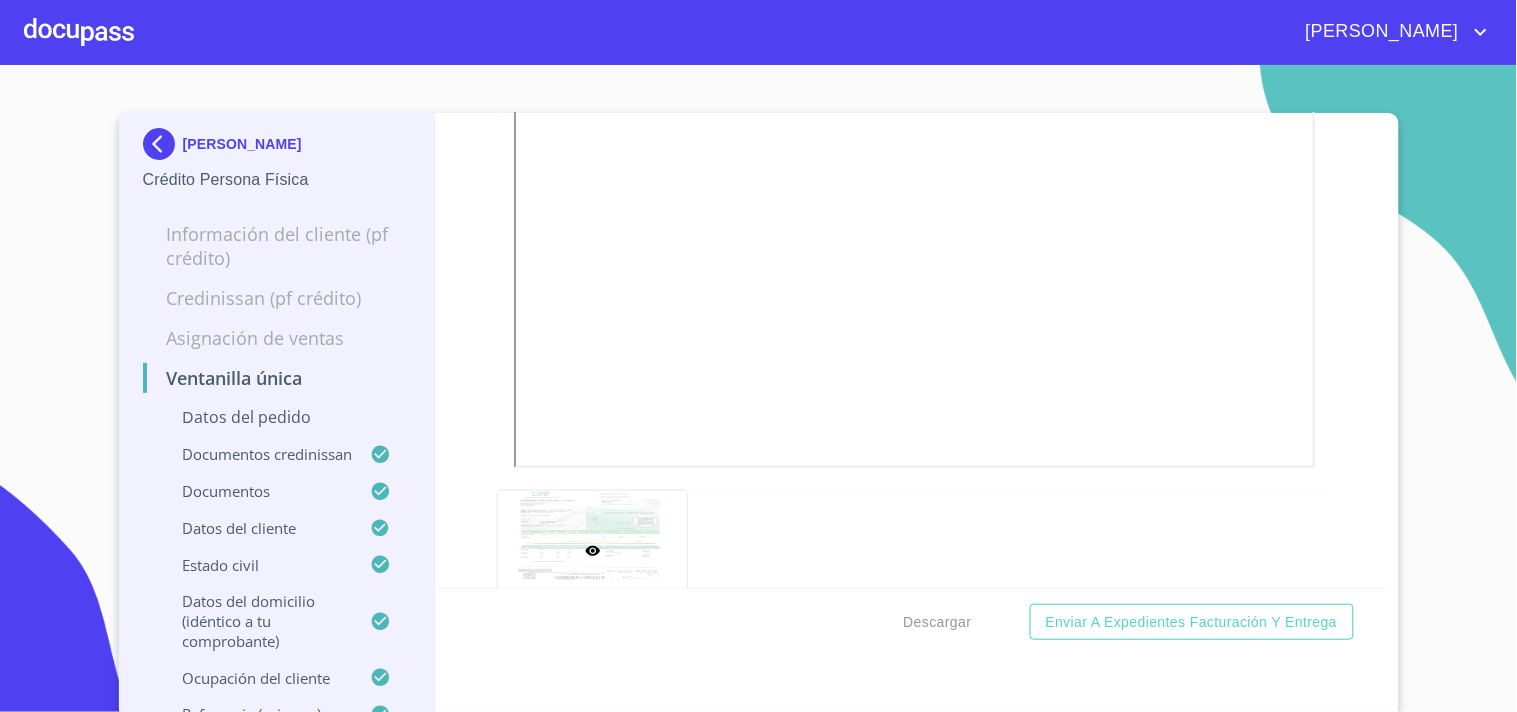 click at bounding box center (79, 32) 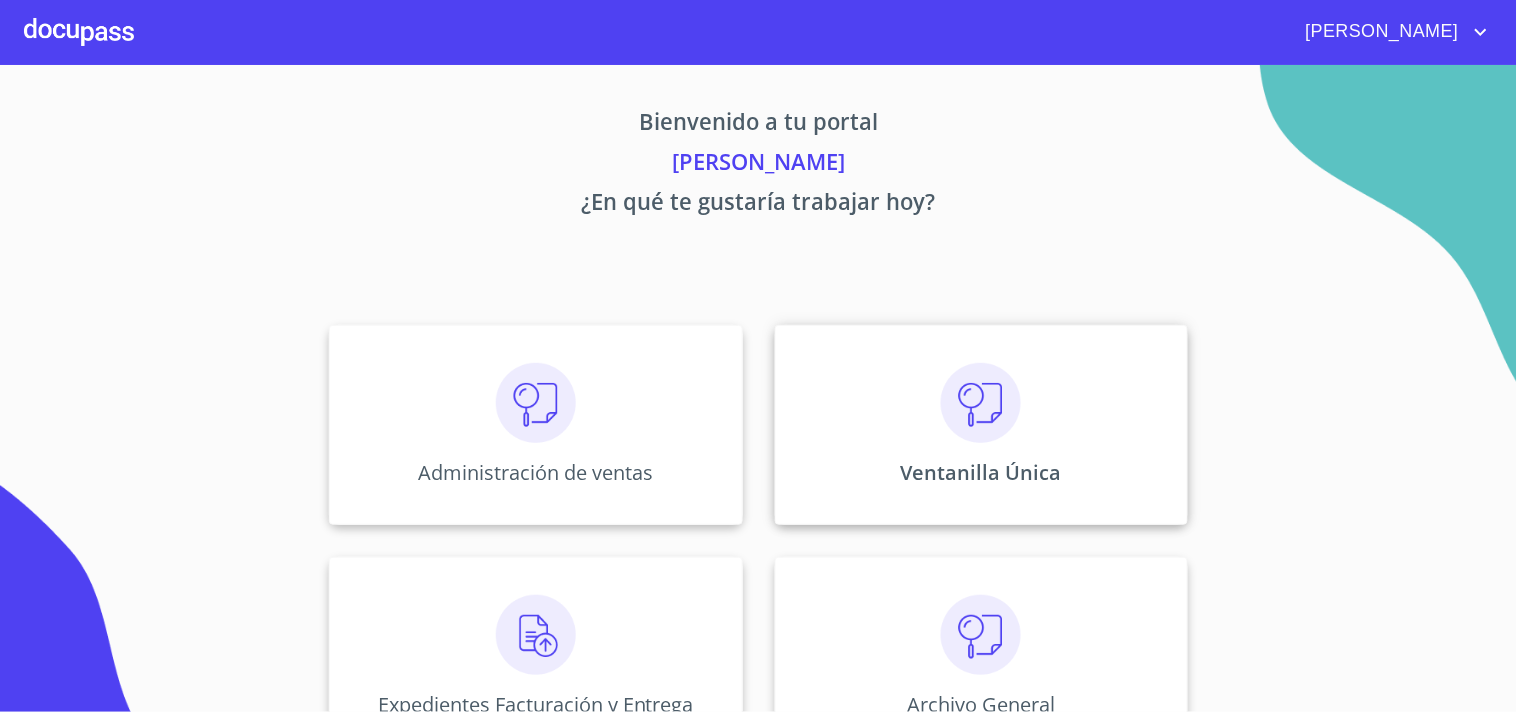 click on "Ventanilla Única" at bounding box center [981, 425] 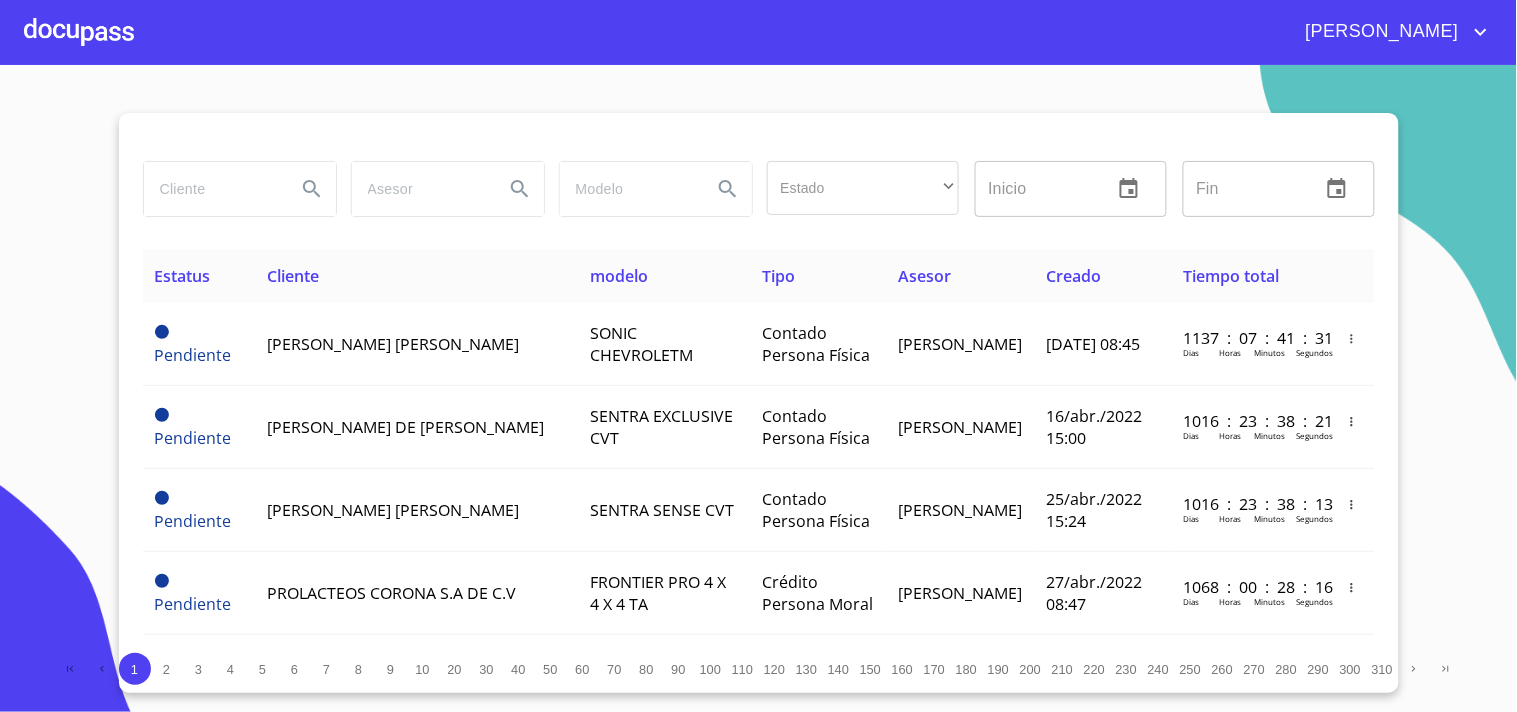 click at bounding box center (212, 189) 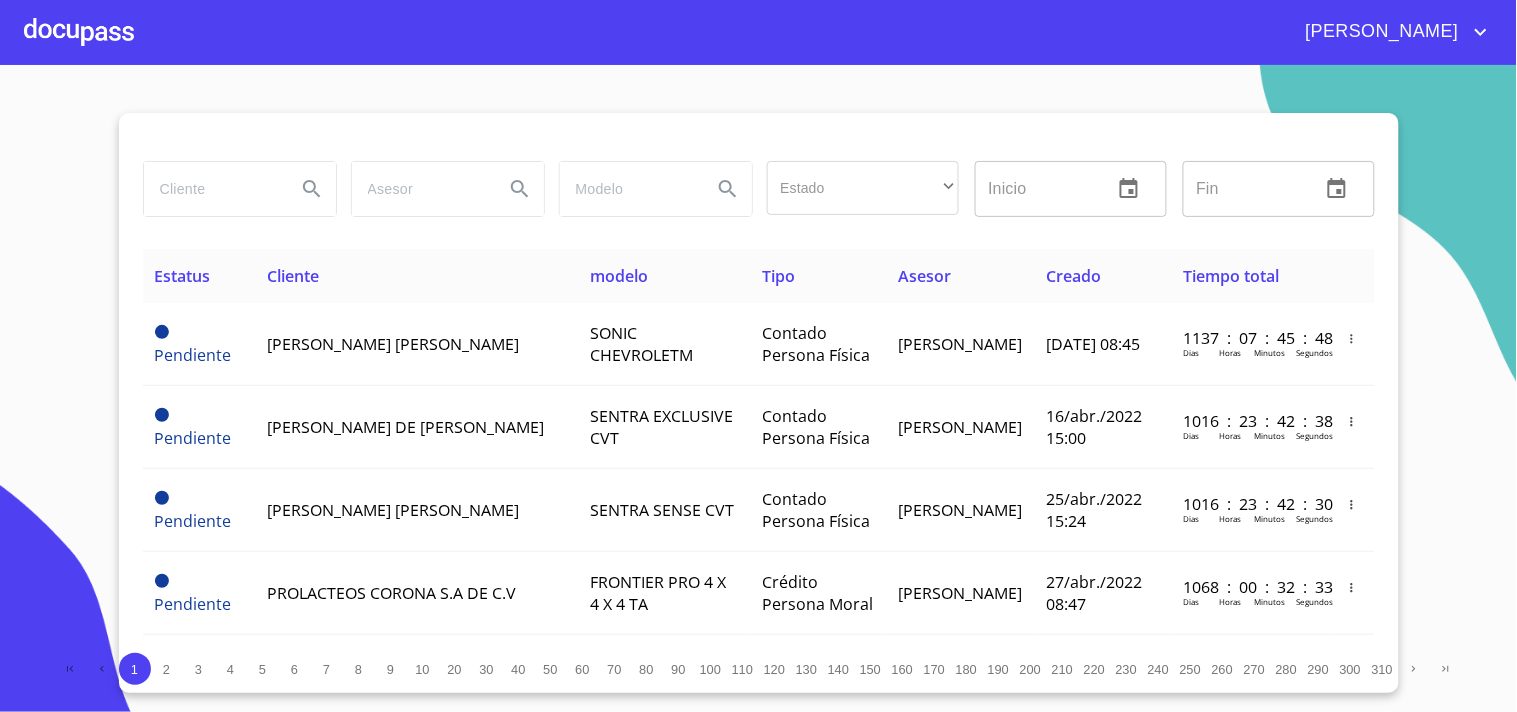 click at bounding box center (212, 189) 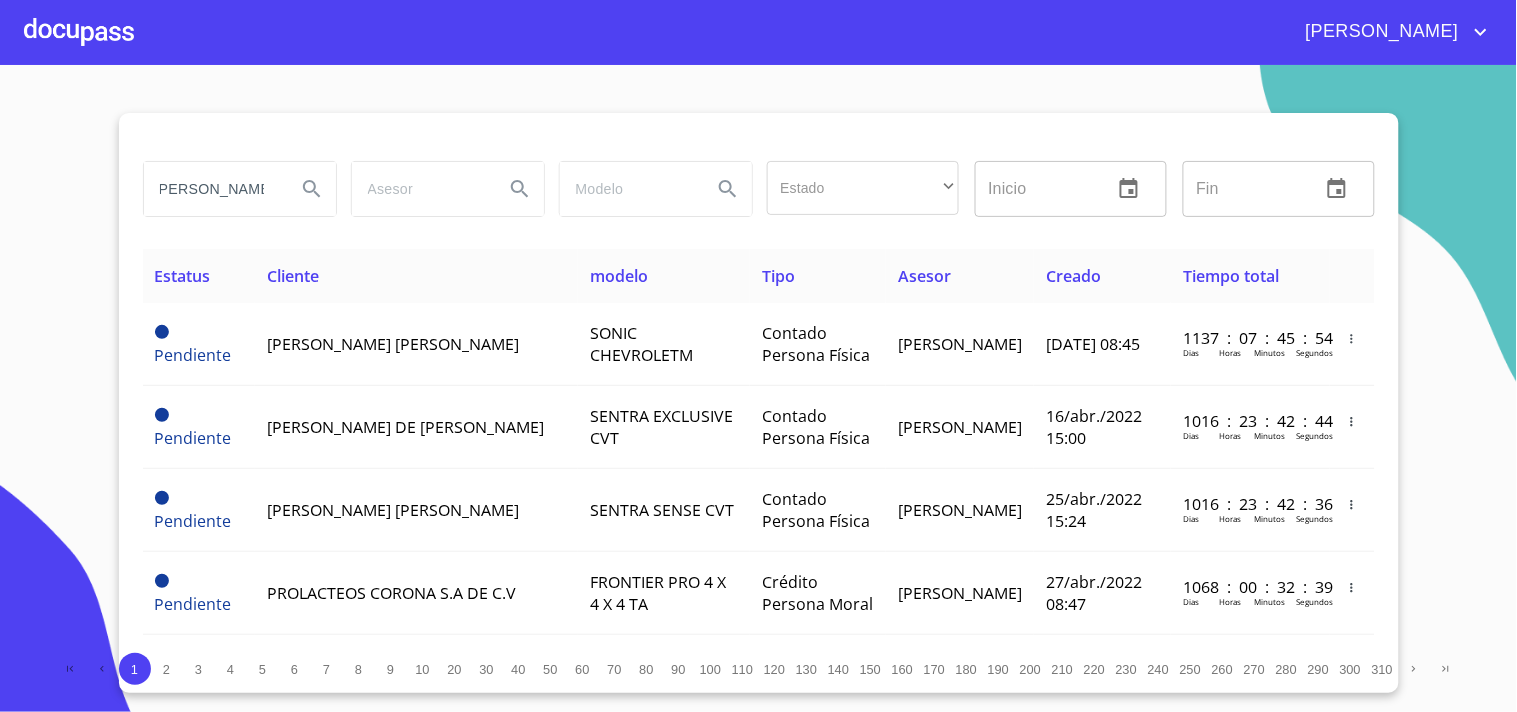 scroll, scrollTop: 0, scrollLeft: 10, axis: horizontal 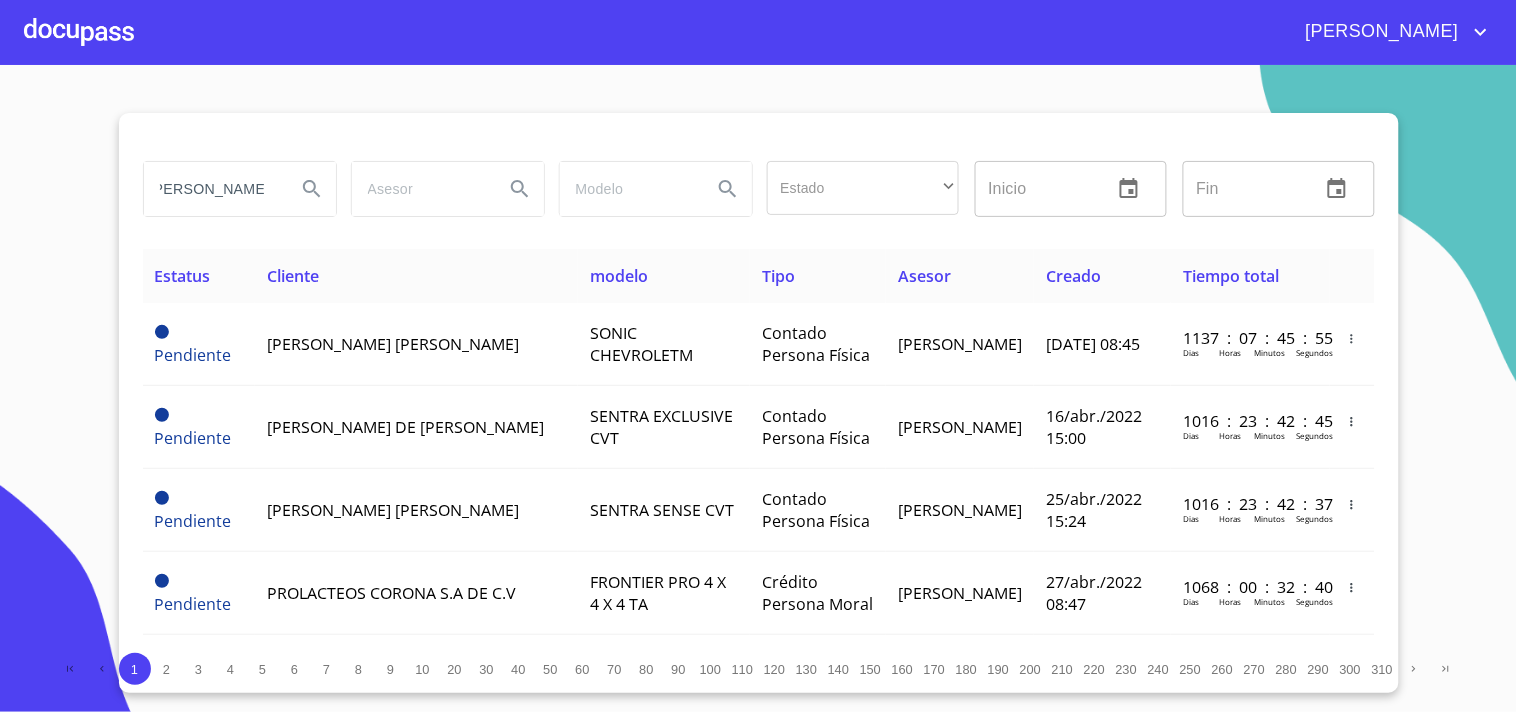type on "[PERSON_NAME]" 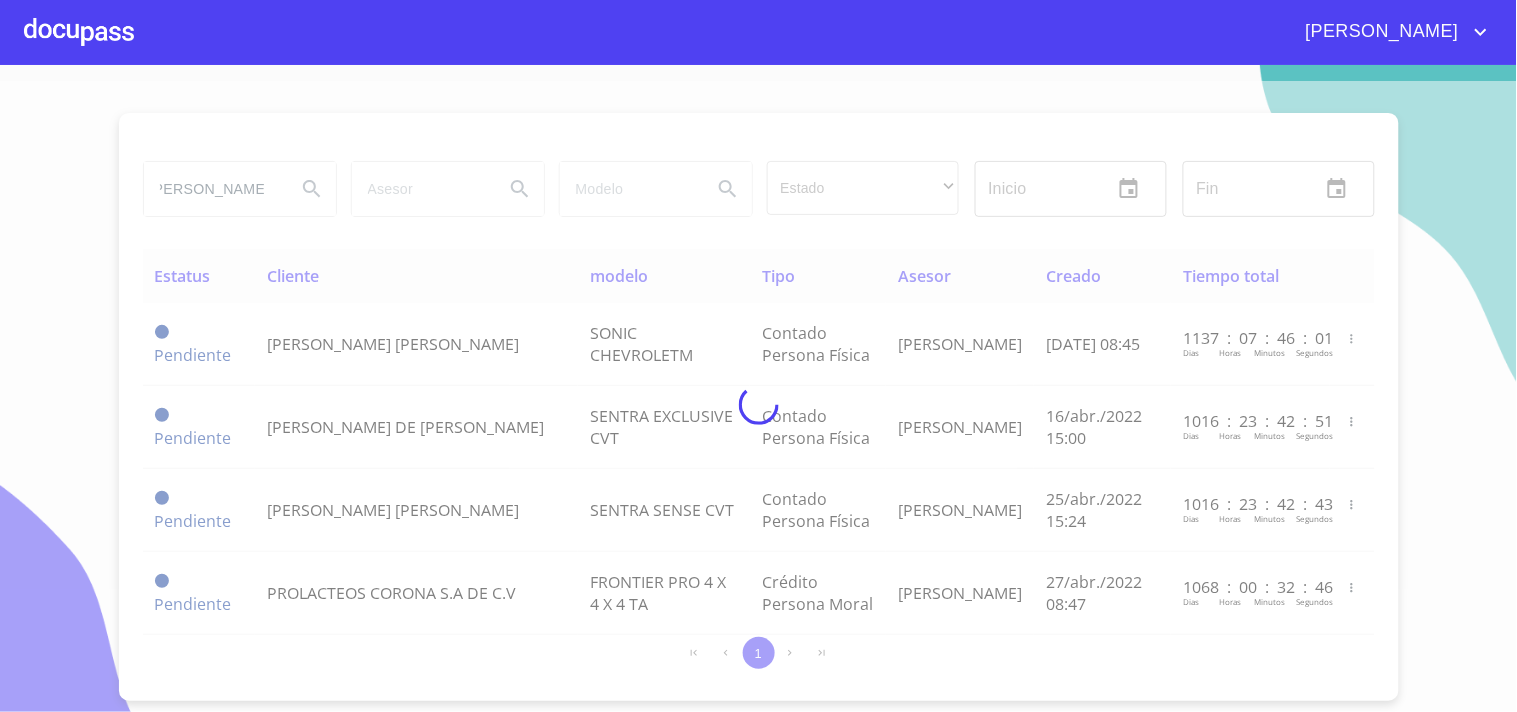 scroll, scrollTop: 0, scrollLeft: 0, axis: both 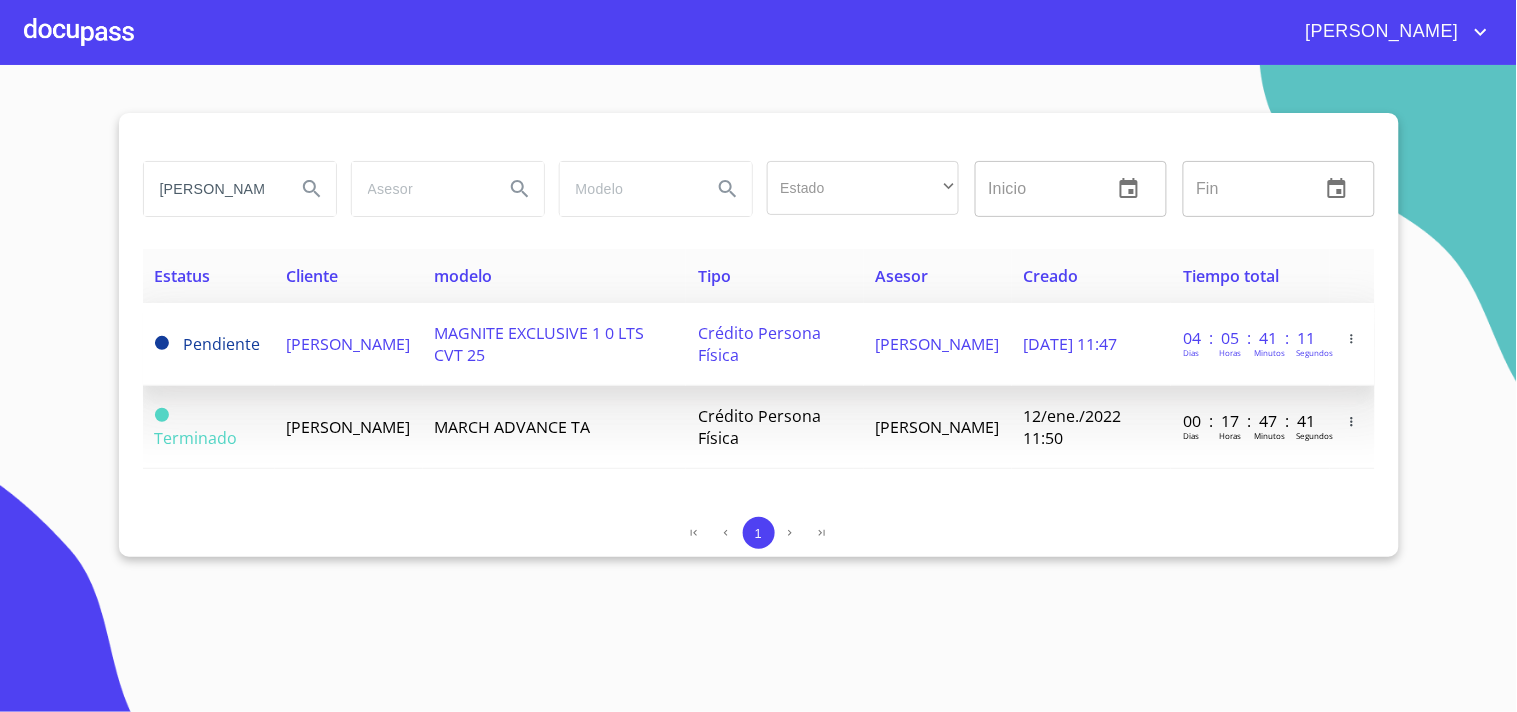 click on "MAGNITE EXCLUSIVE 1 0 LTS CVT 25" at bounding box center [540, 344] 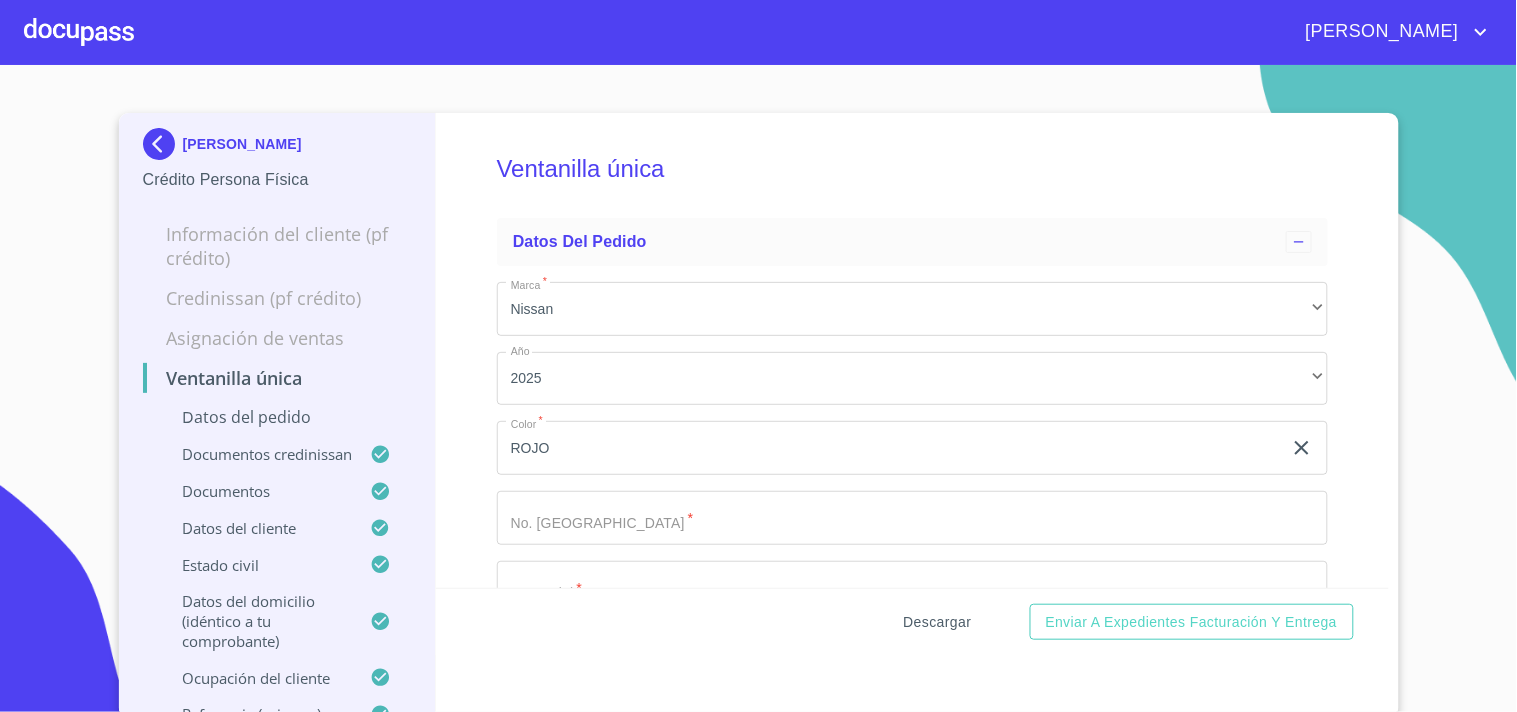 click on "Descargar" at bounding box center (938, 622) 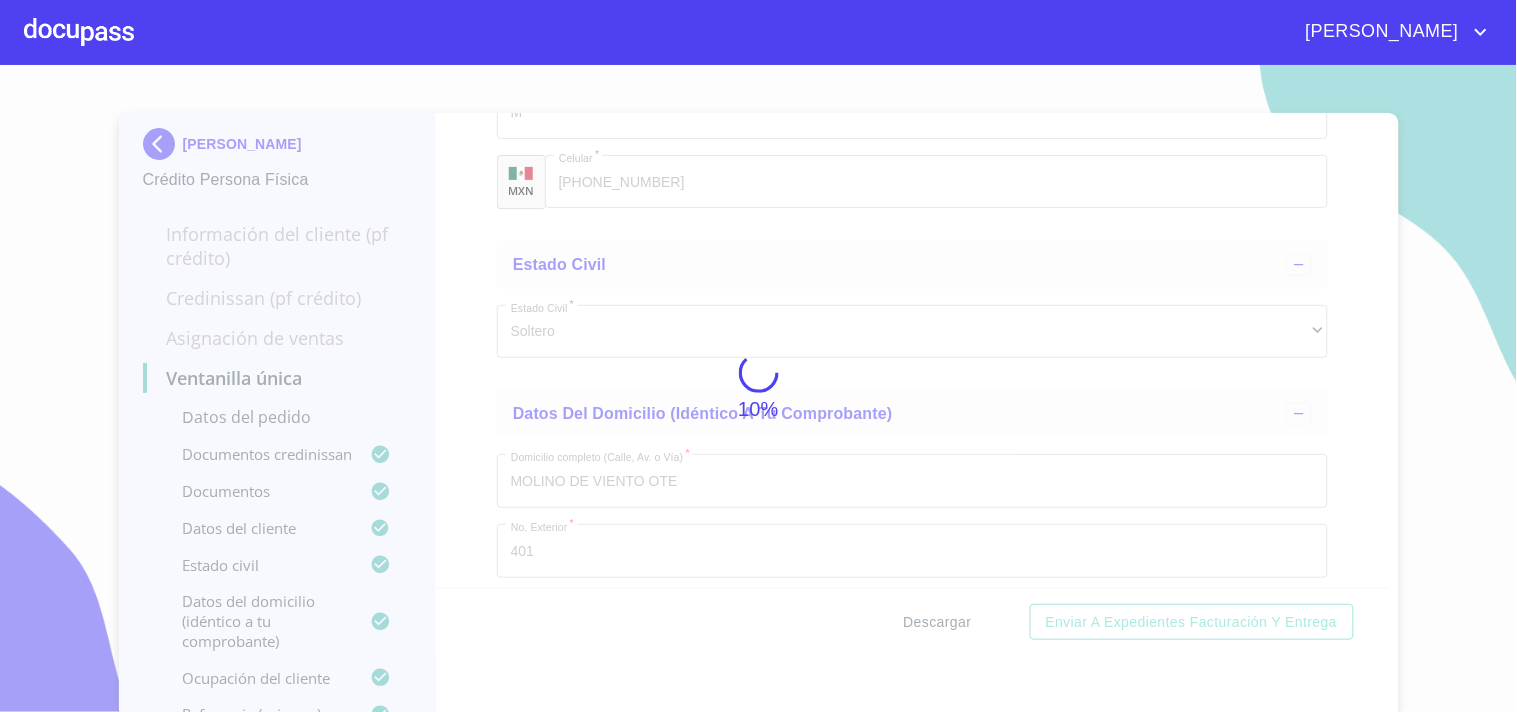 scroll, scrollTop: 1785, scrollLeft: 0, axis: vertical 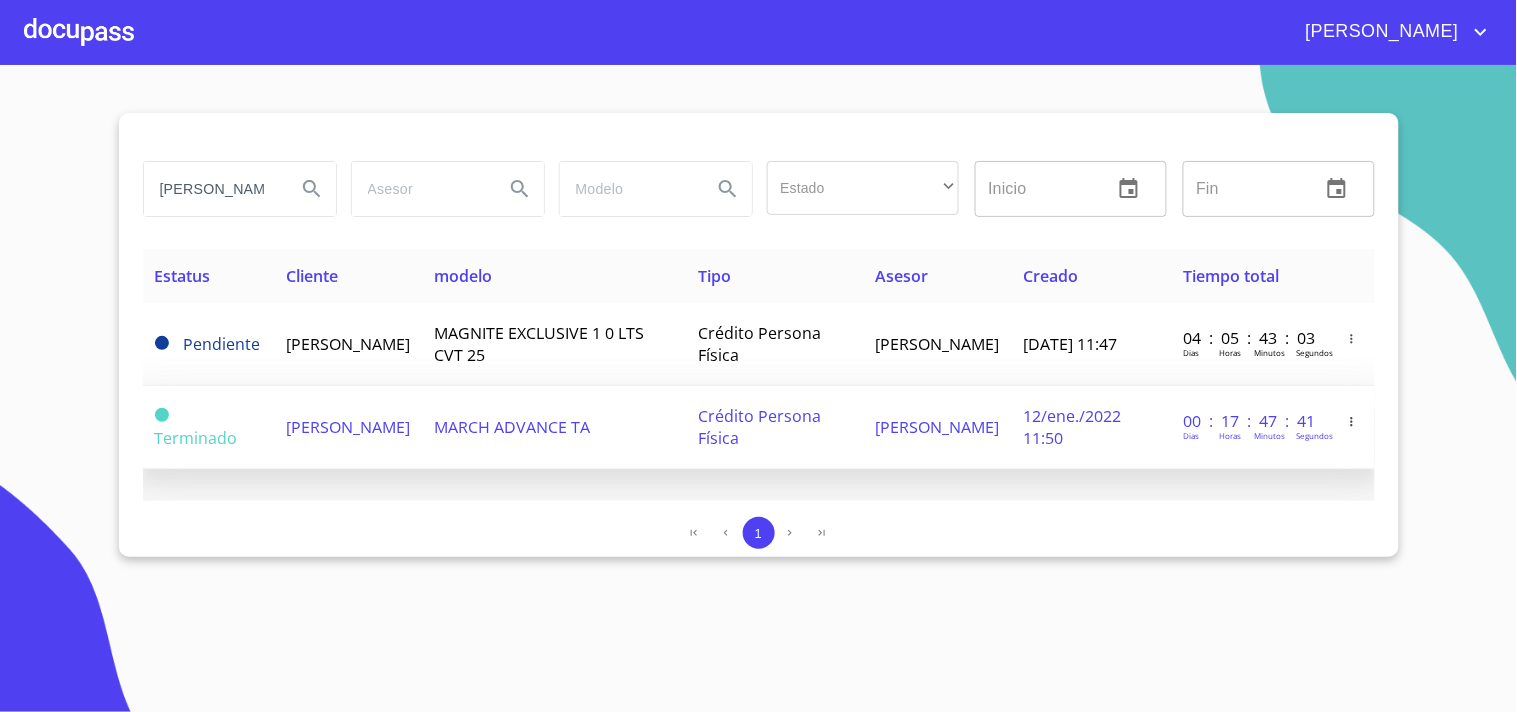 click on "[PERSON_NAME]" at bounding box center [938, 427] 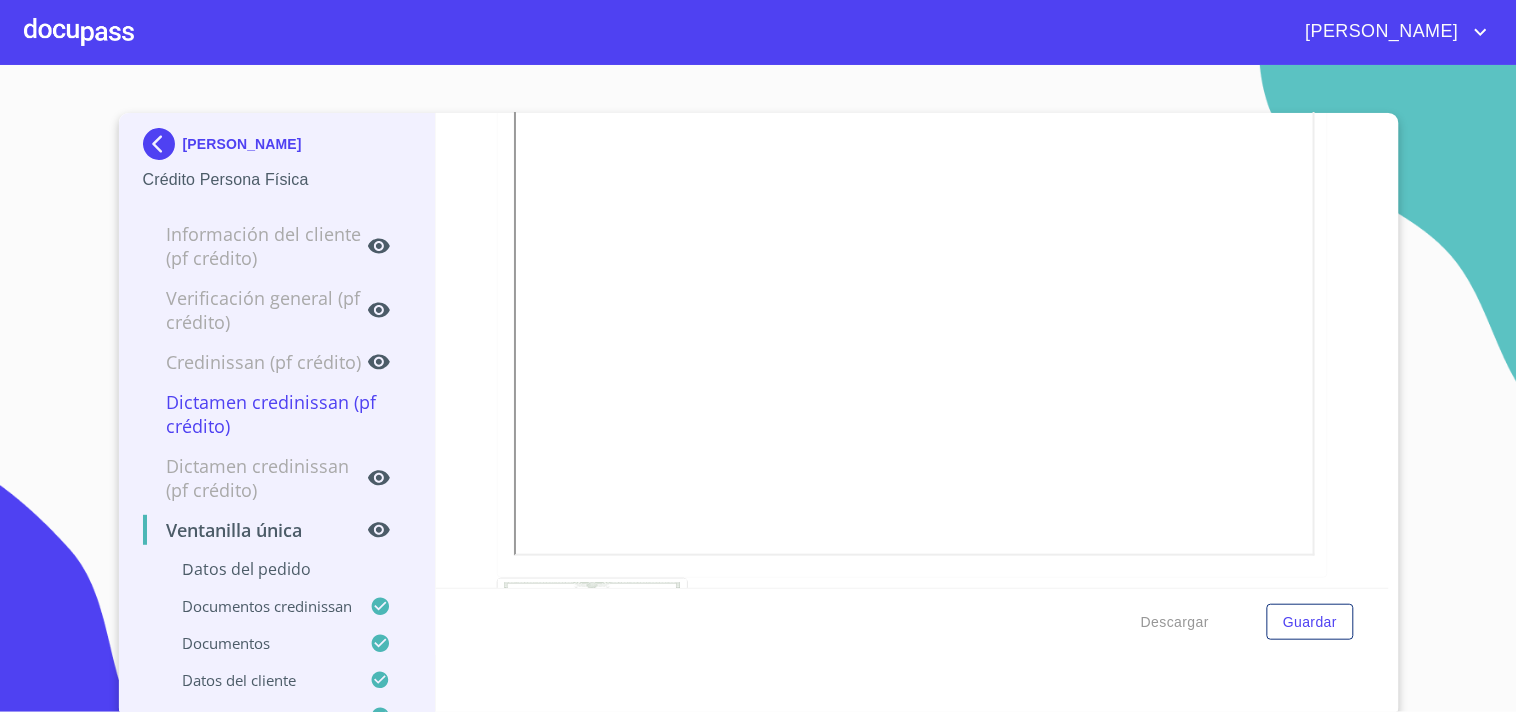 scroll, scrollTop: 4217, scrollLeft: 0, axis: vertical 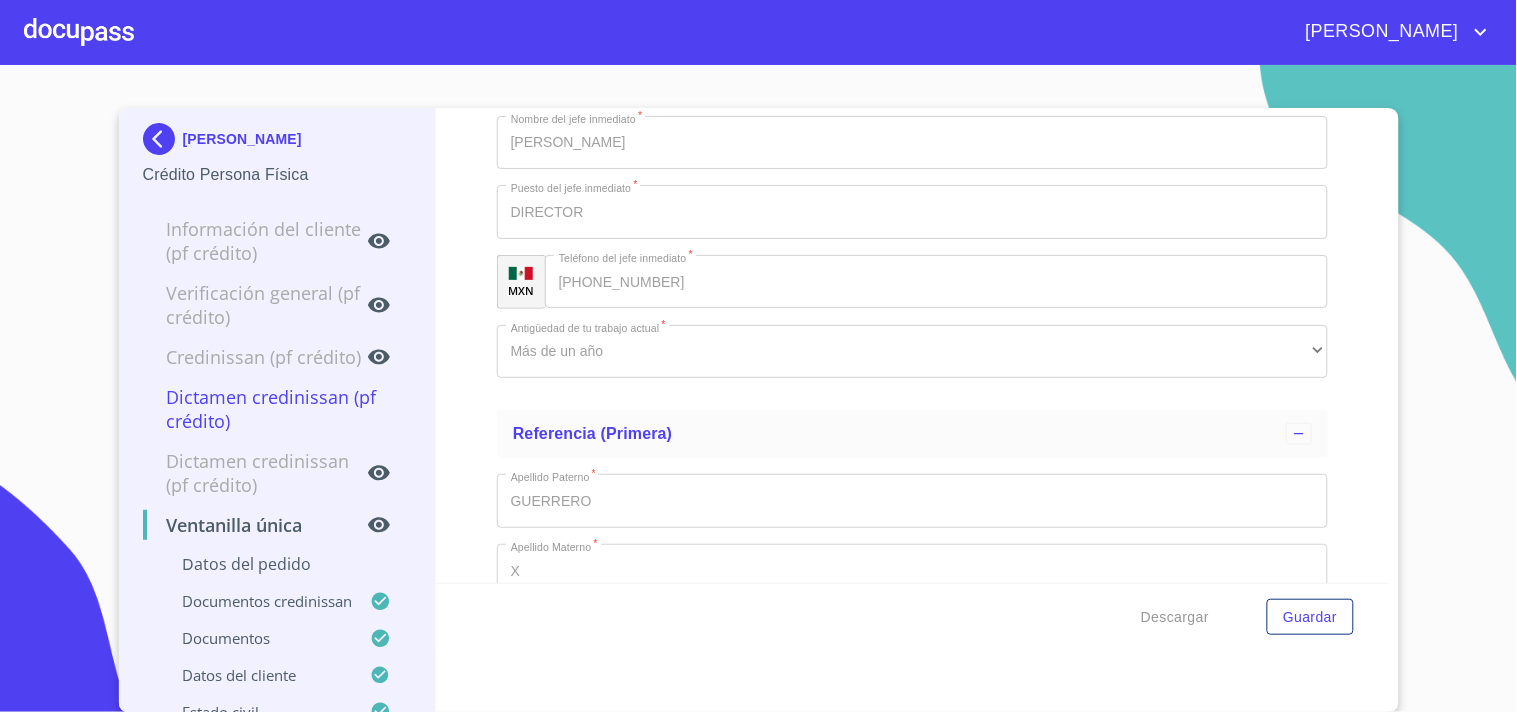 click at bounding box center (79, 32) 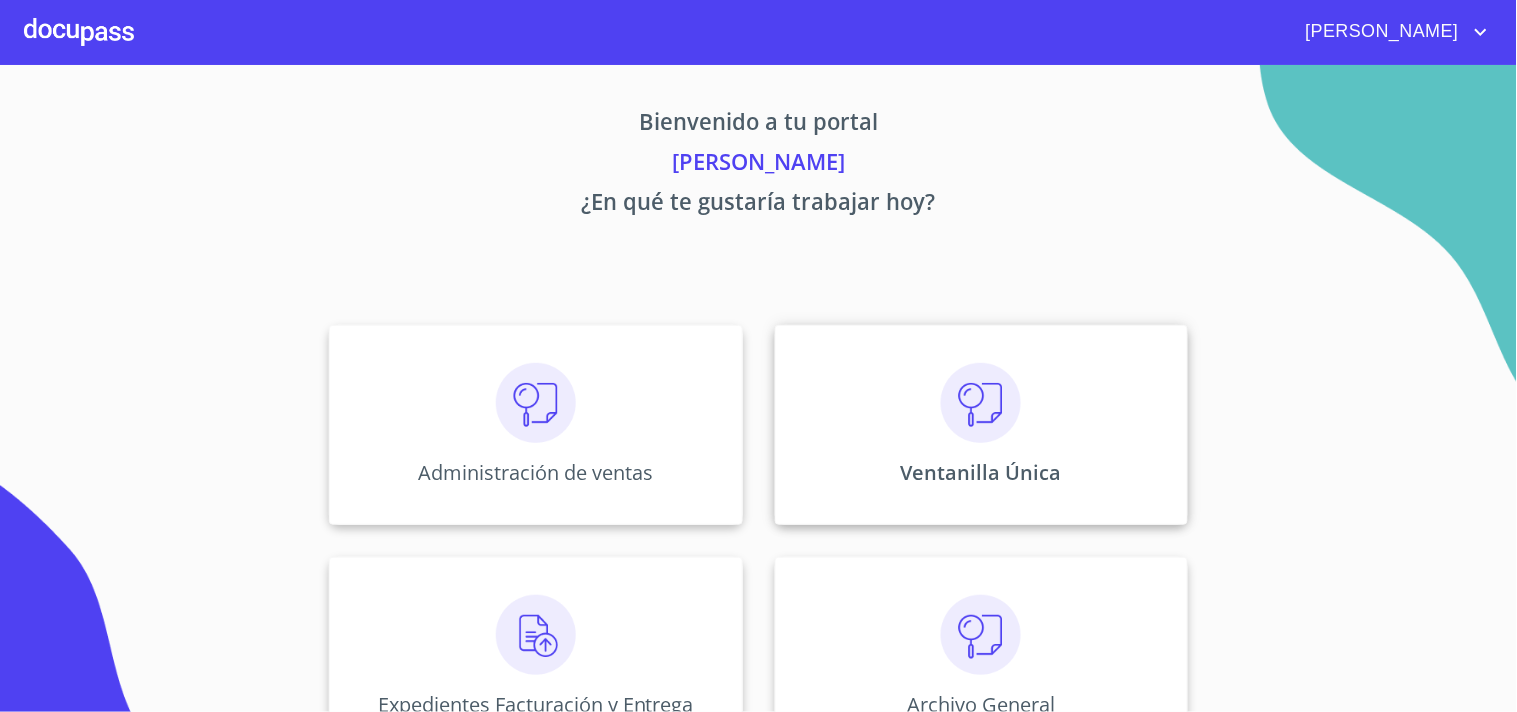 click on "Ventanilla Única" at bounding box center (981, 425) 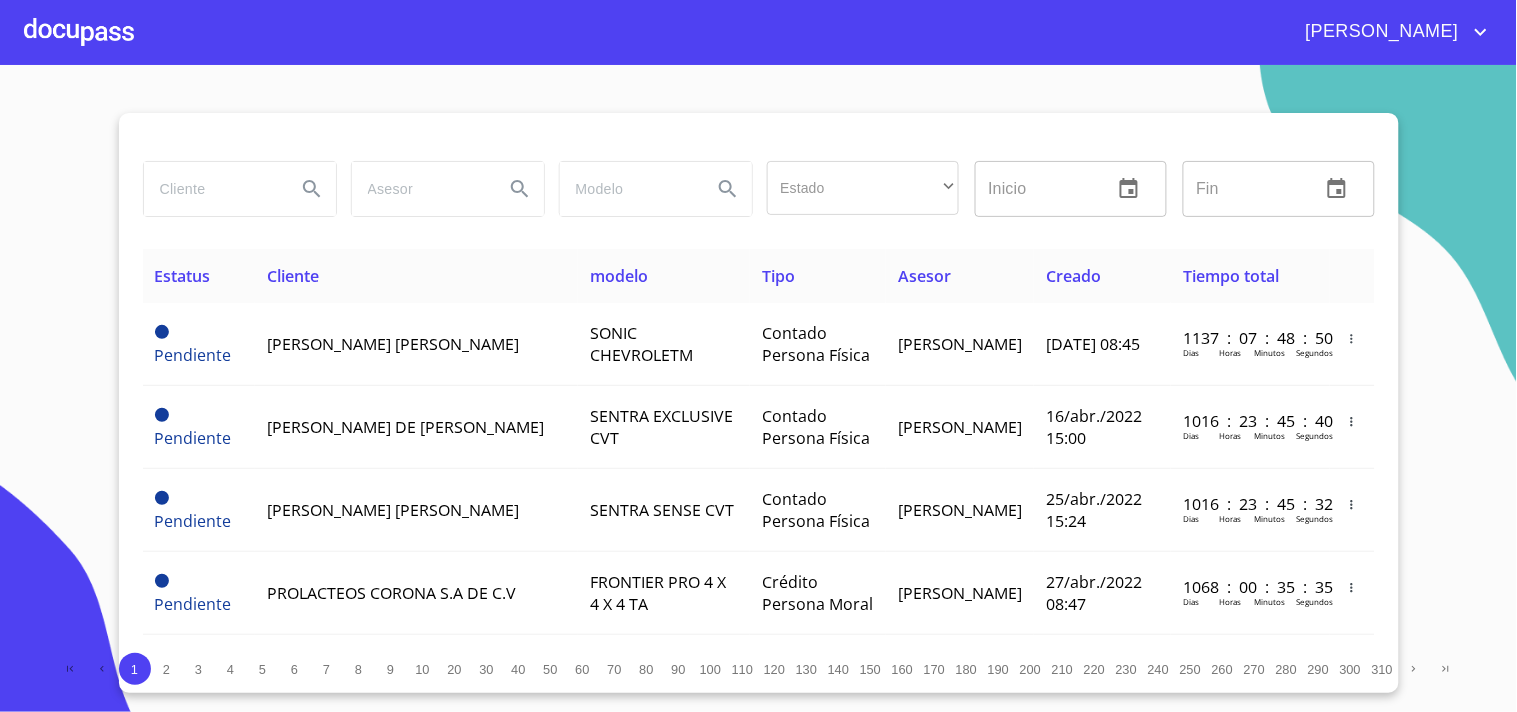 click at bounding box center [212, 189] 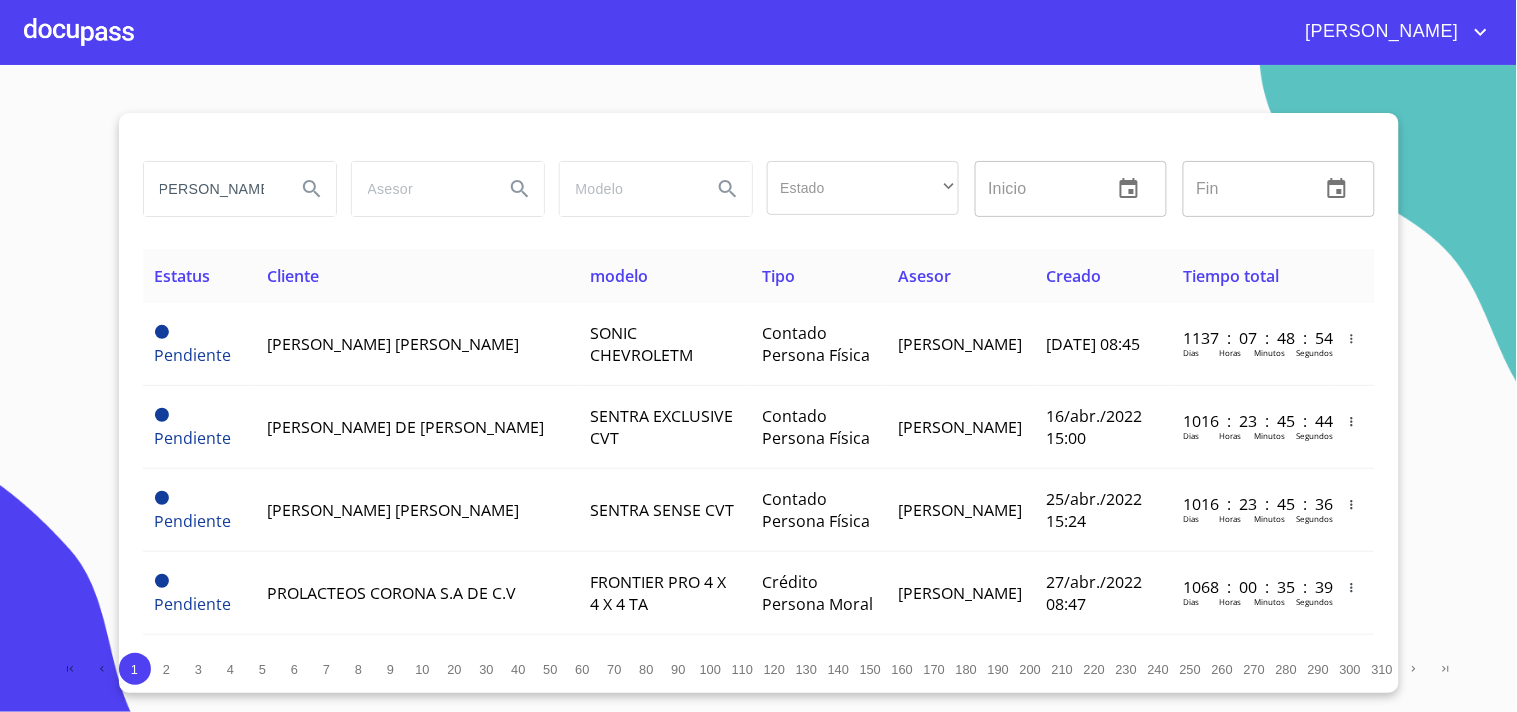 scroll, scrollTop: 0, scrollLeft: 10, axis: horizontal 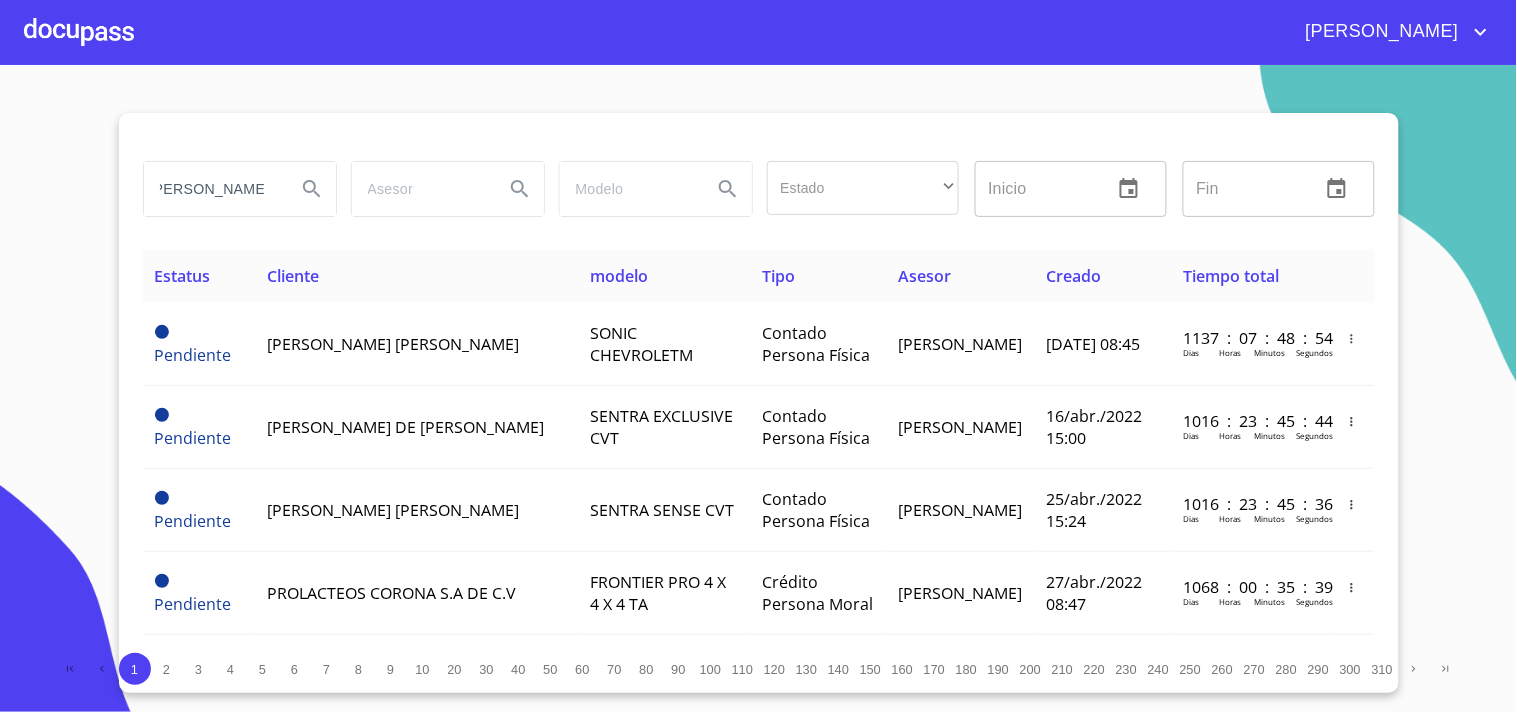 type on "[PERSON_NAME]" 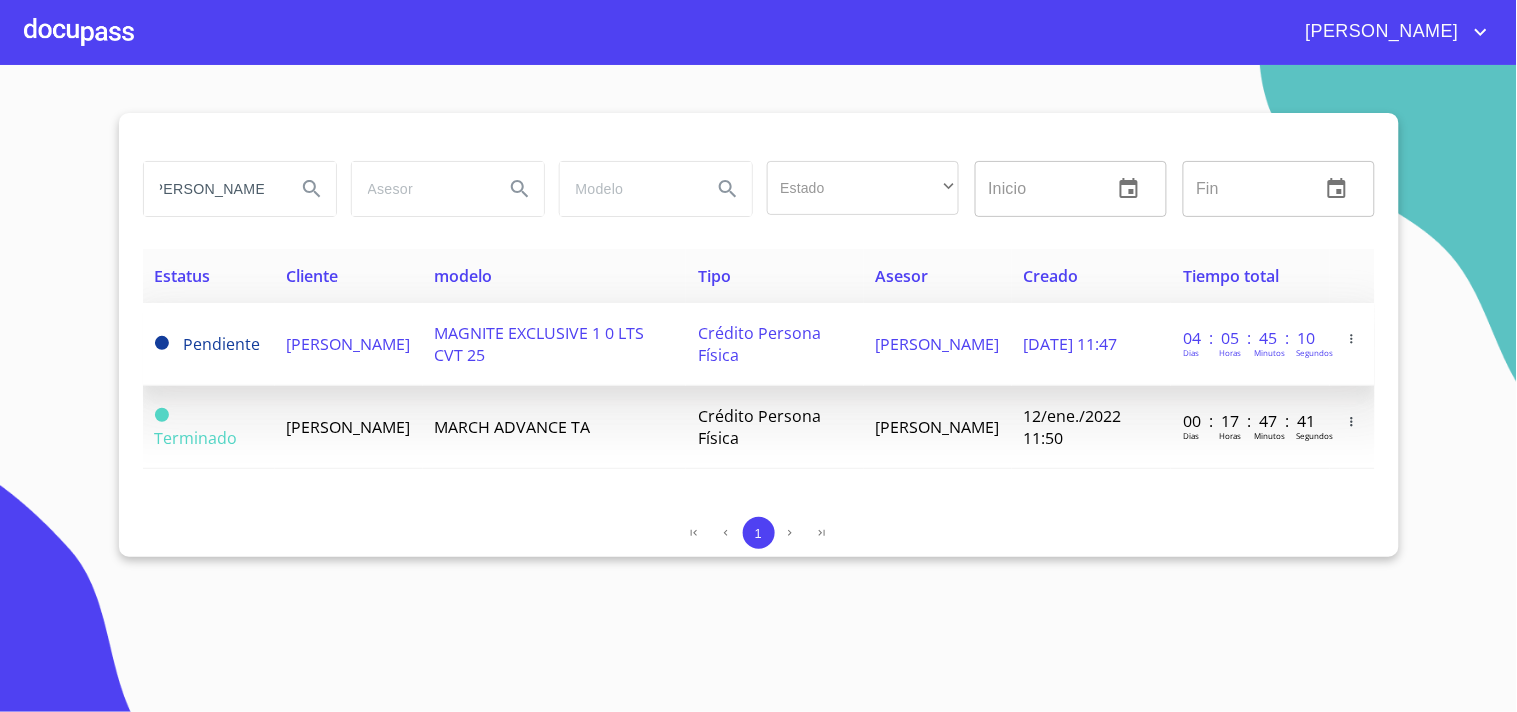 scroll, scrollTop: 0, scrollLeft: 0, axis: both 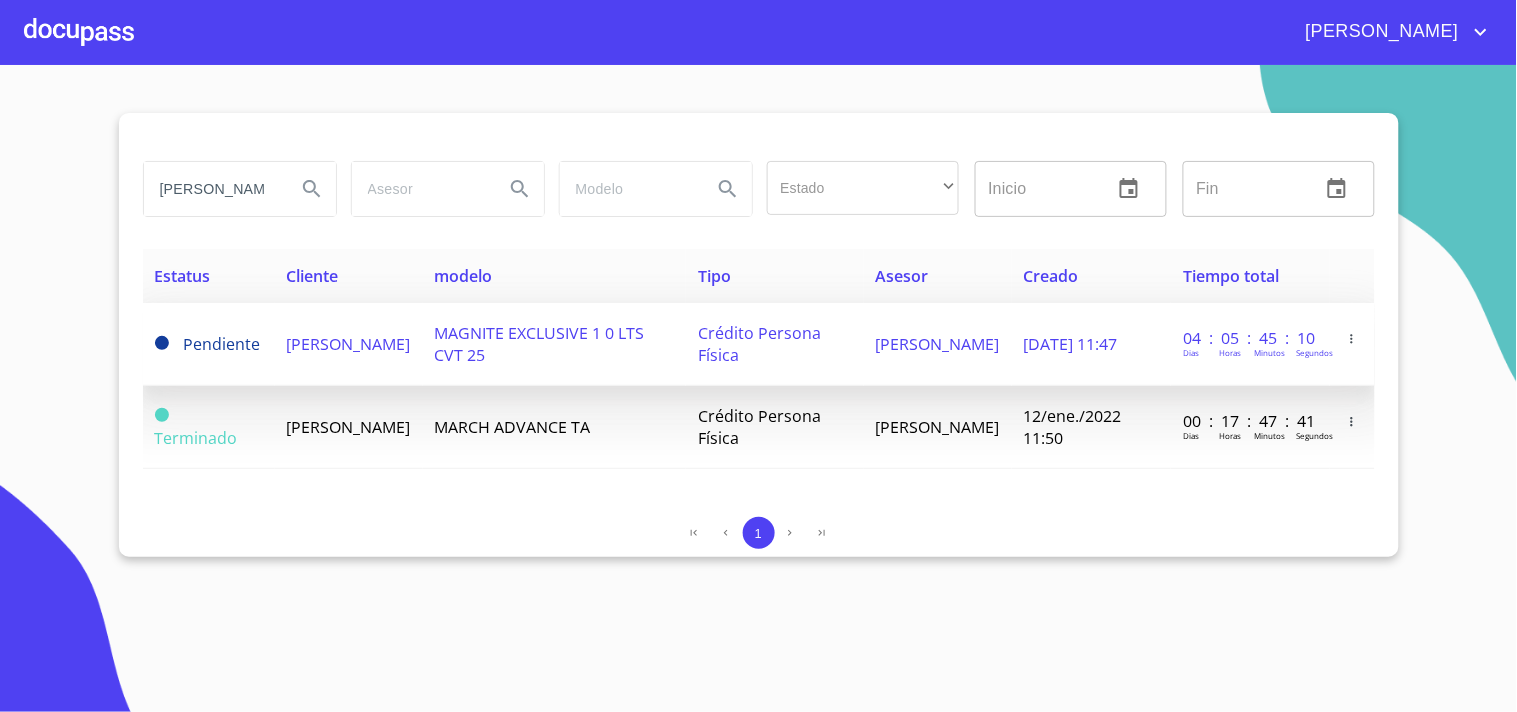 click on "[PERSON_NAME]" at bounding box center [349, 344] 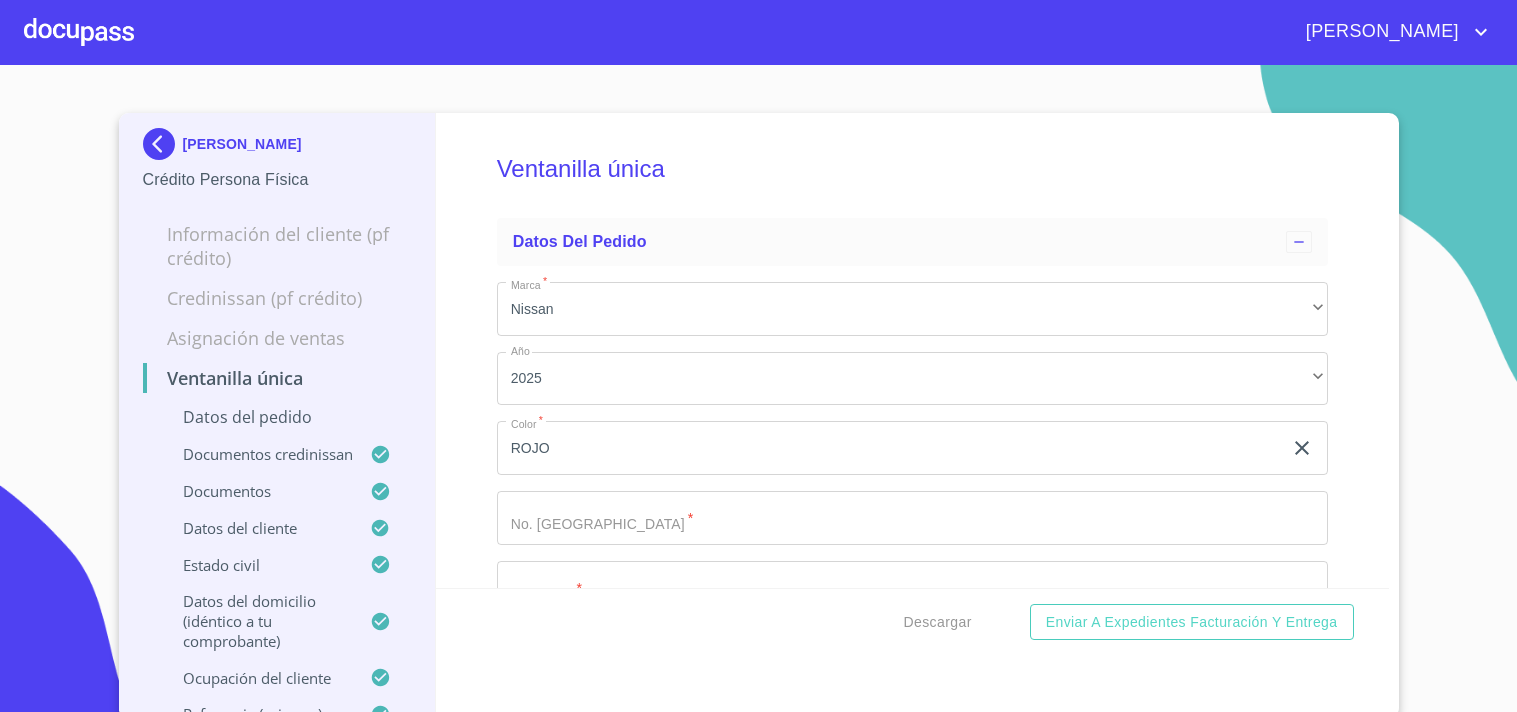 scroll, scrollTop: 0, scrollLeft: 0, axis: both 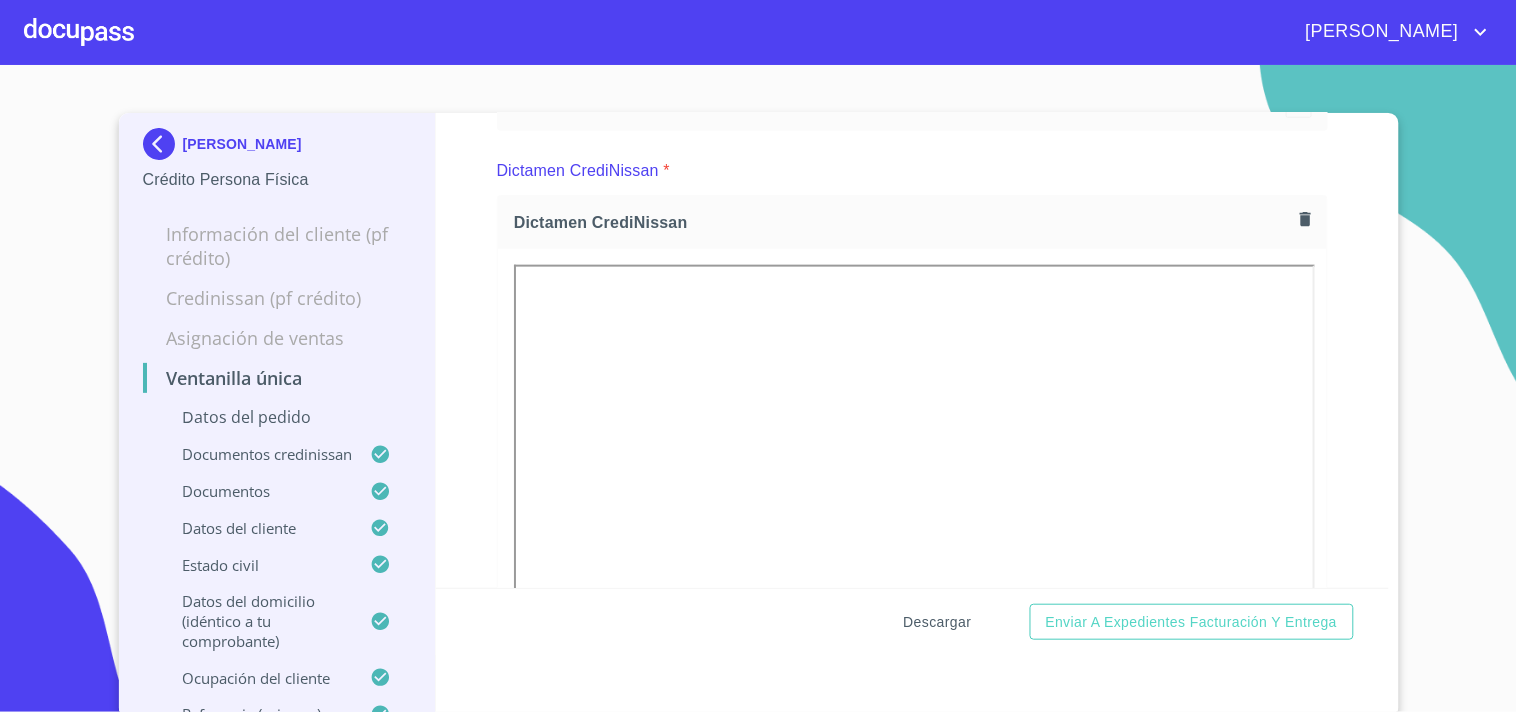 click on "Descargar" at bounding box center [938, 622] 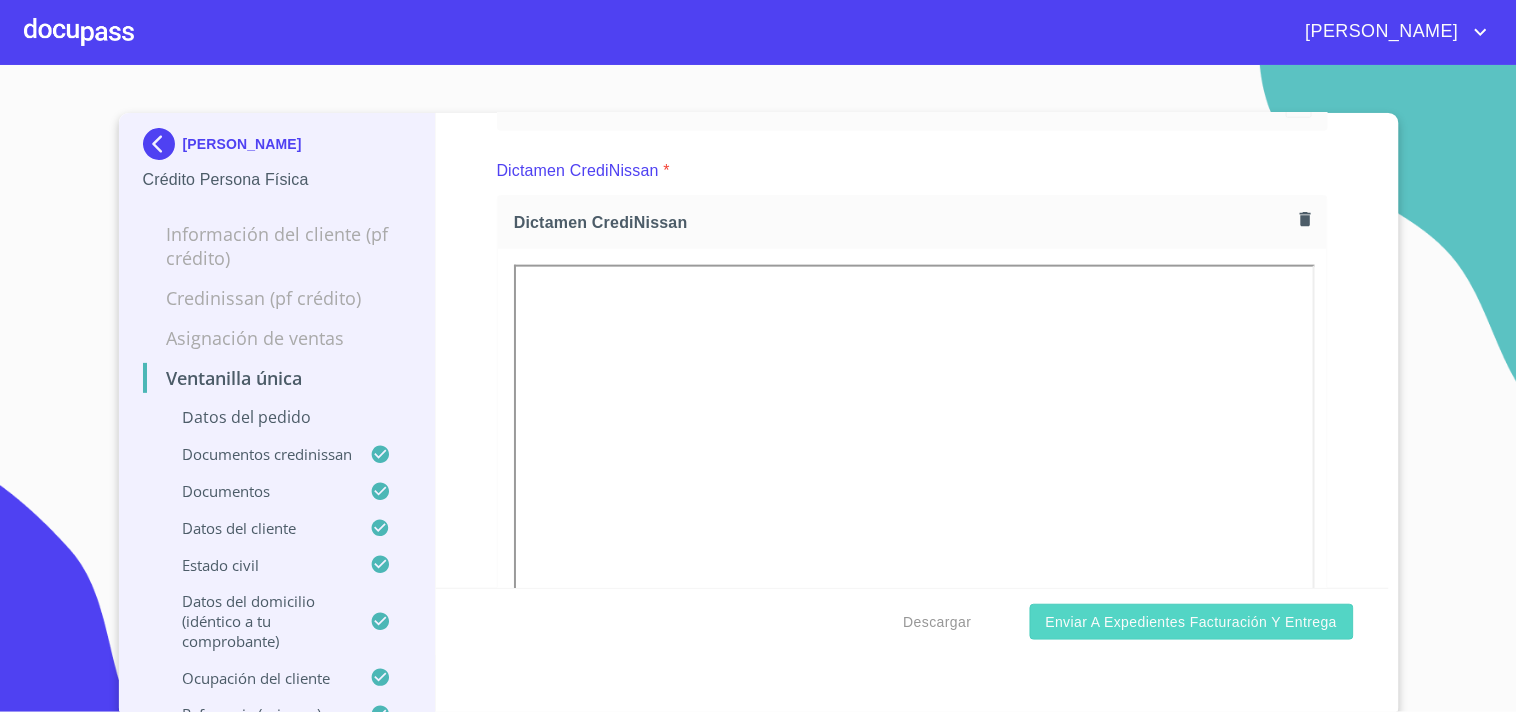 scroll, scrollTop: 724, scrollLeft: 0, axis: vertical 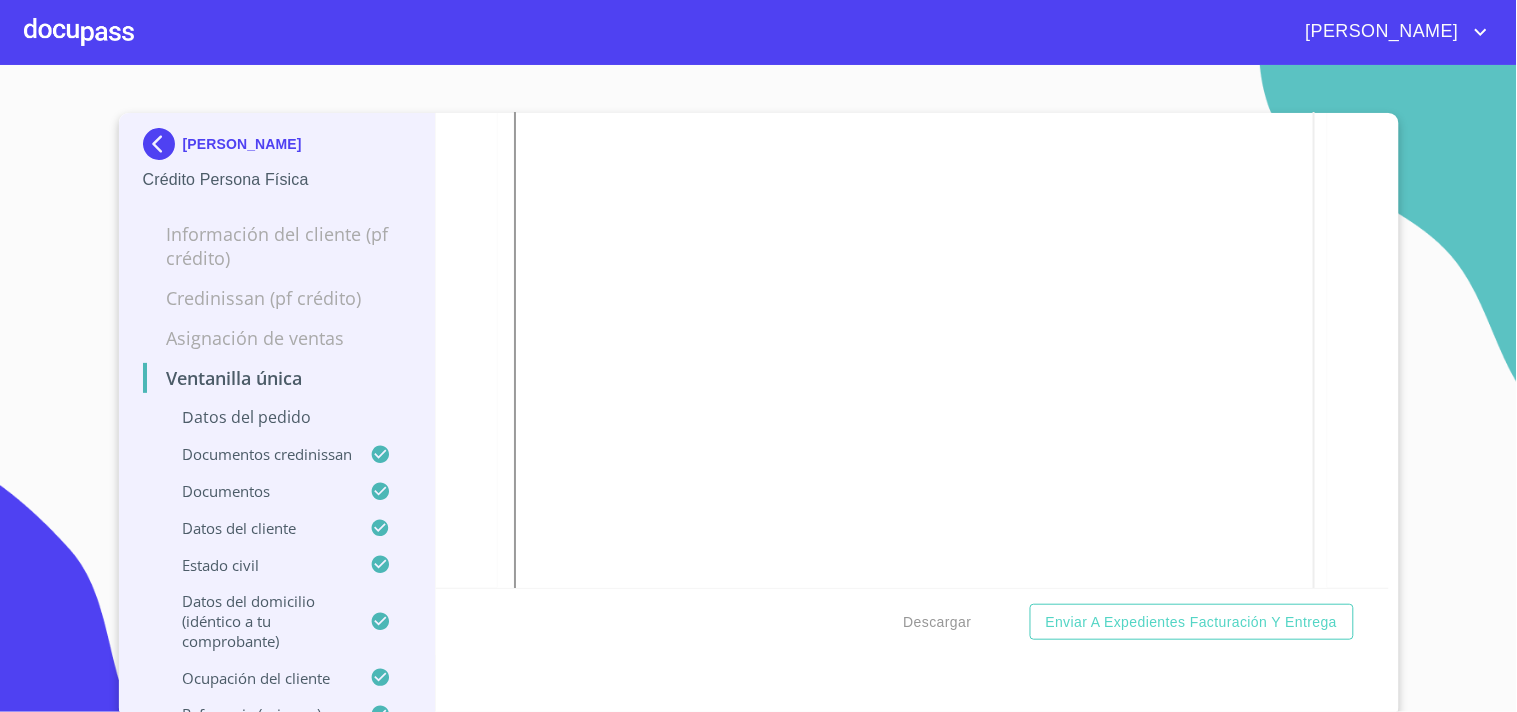 click on "Descargar Enviar a Expedientes Facturación y Entrega" at bounding box center [912, 622] 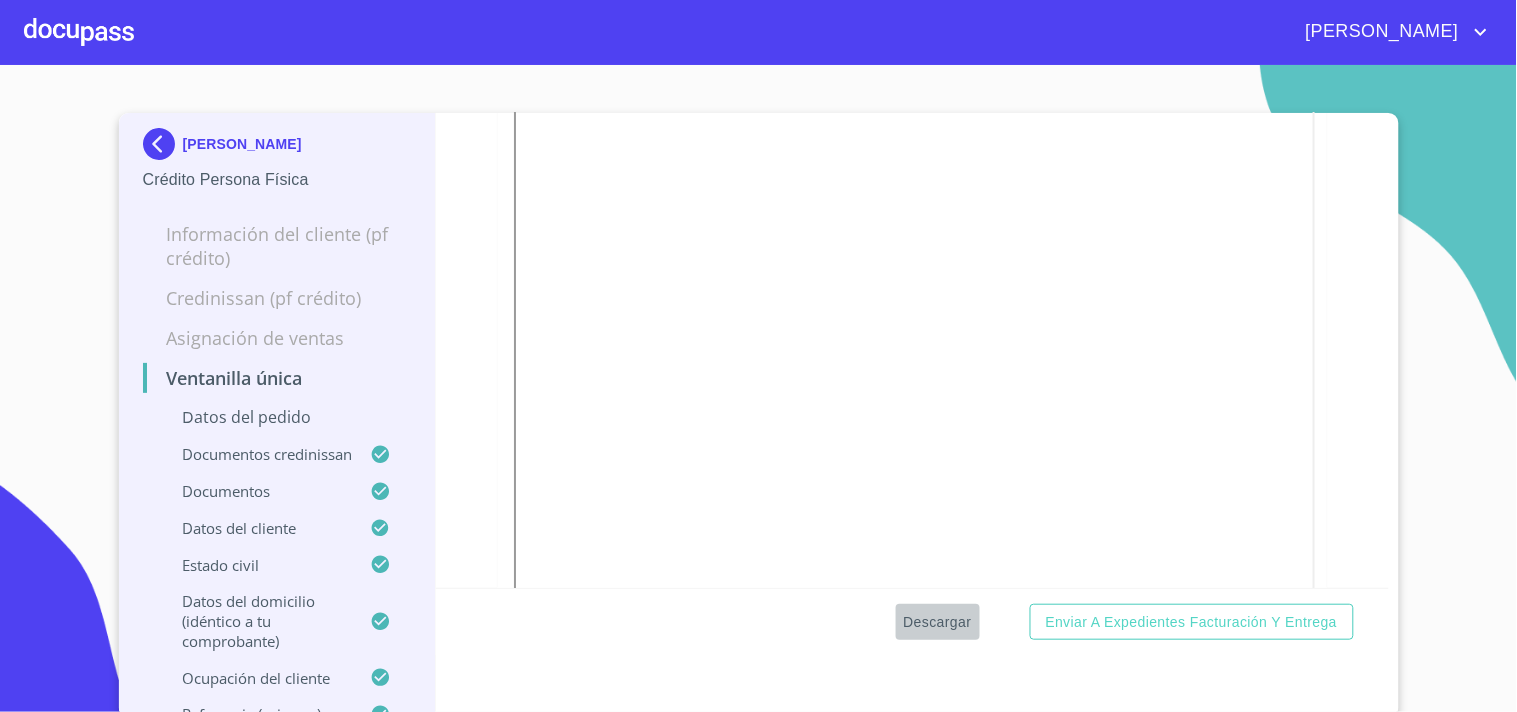 click on "Descargar" at bounding box center (938, 622) 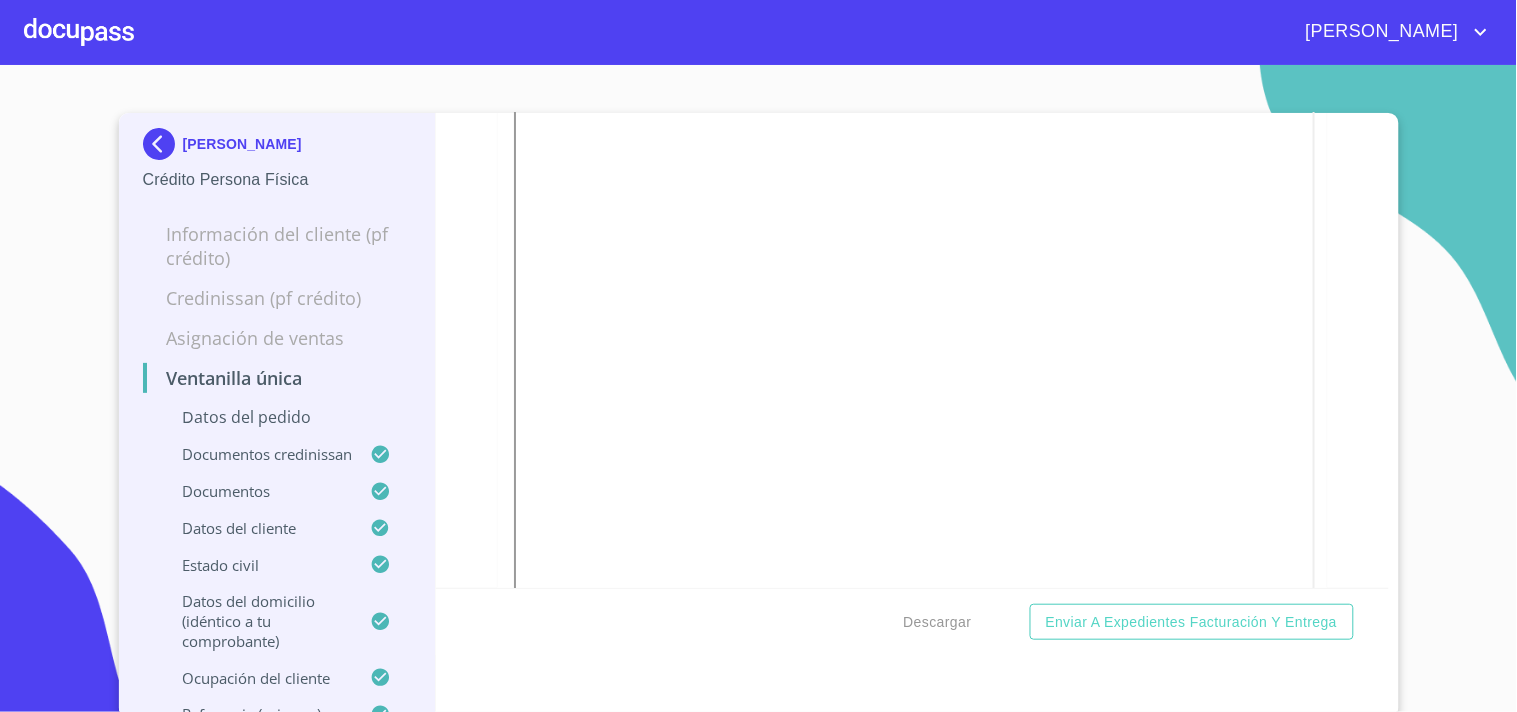 click at bounding box center [79, 32] 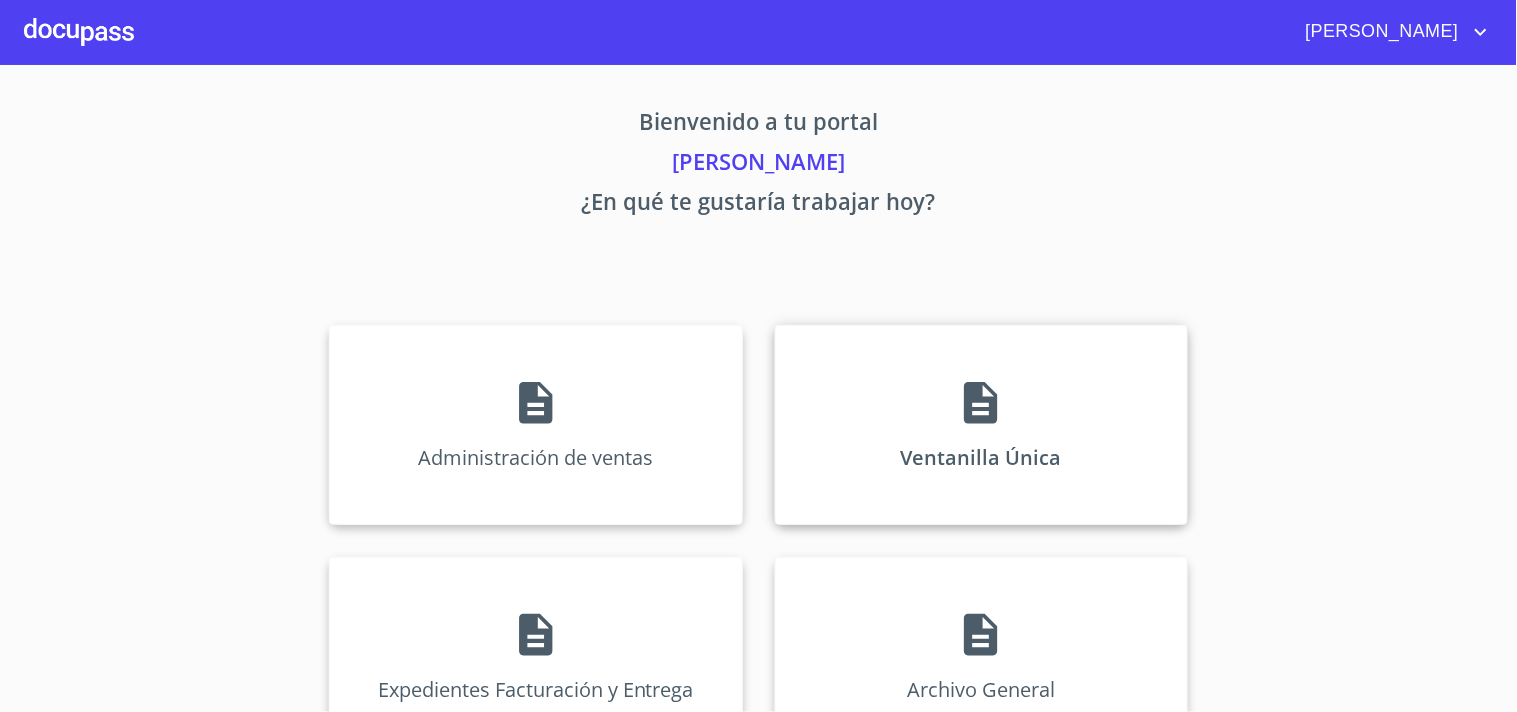 click on "Ventanilla Única" at bounding box center [981, 425] 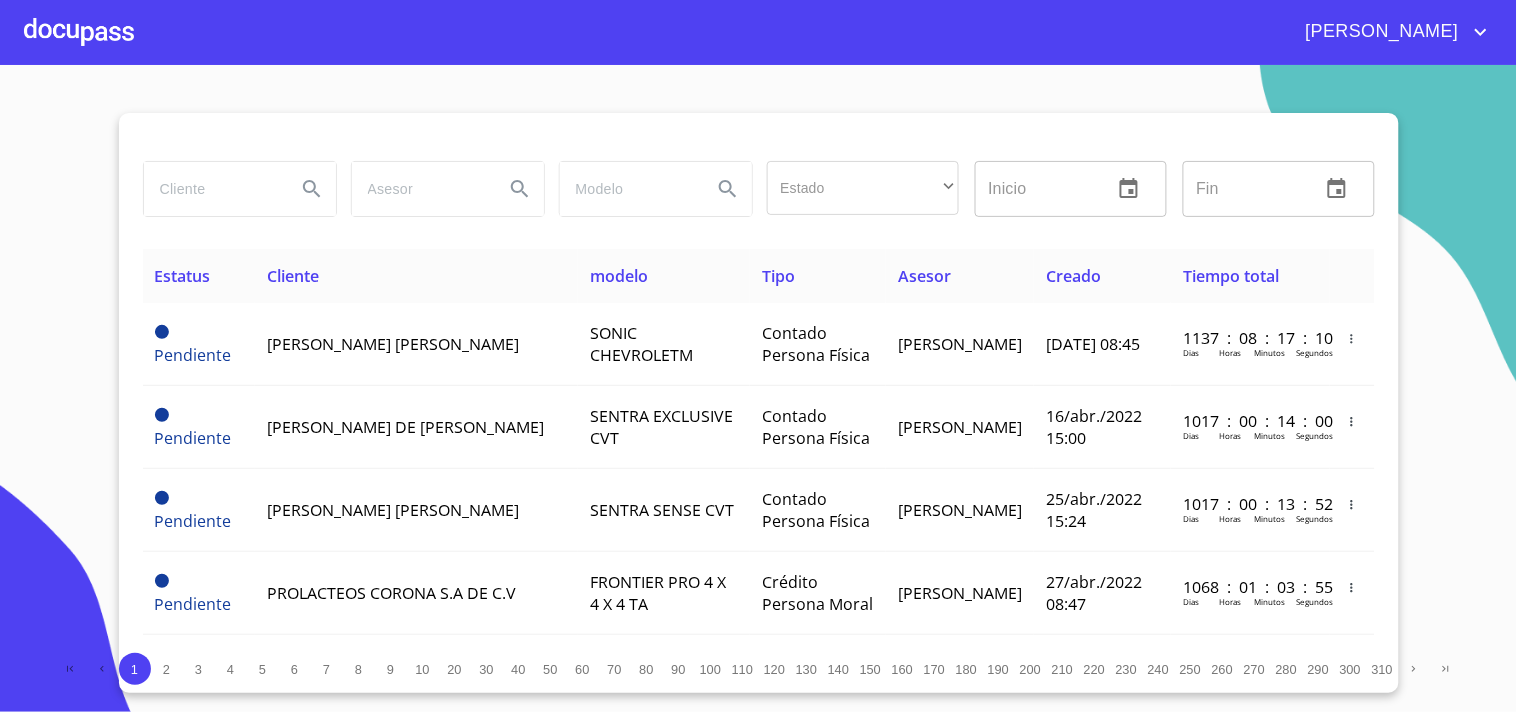 click at bounding box center (212, 189) 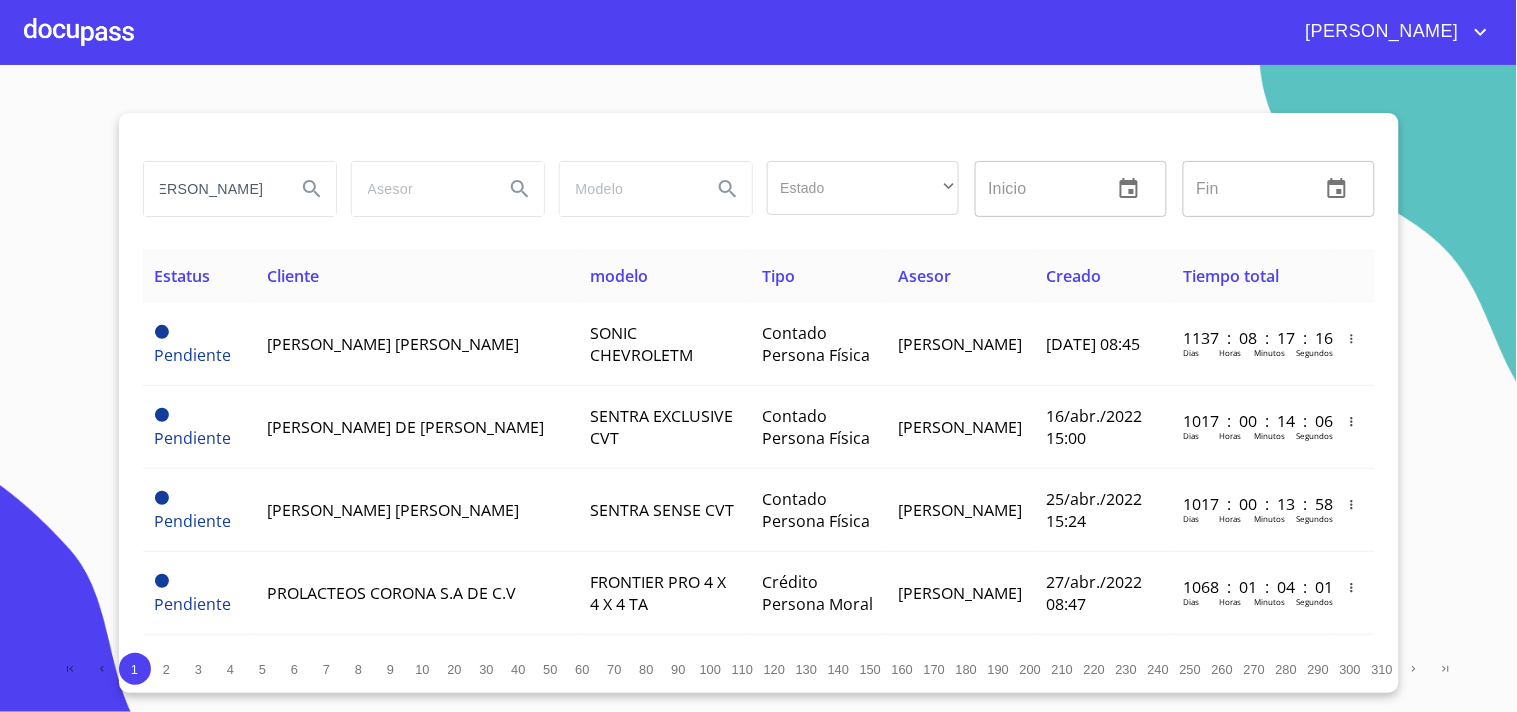 scroll, scrollTop: 0, scrollLeft: 33, axis: horizontal 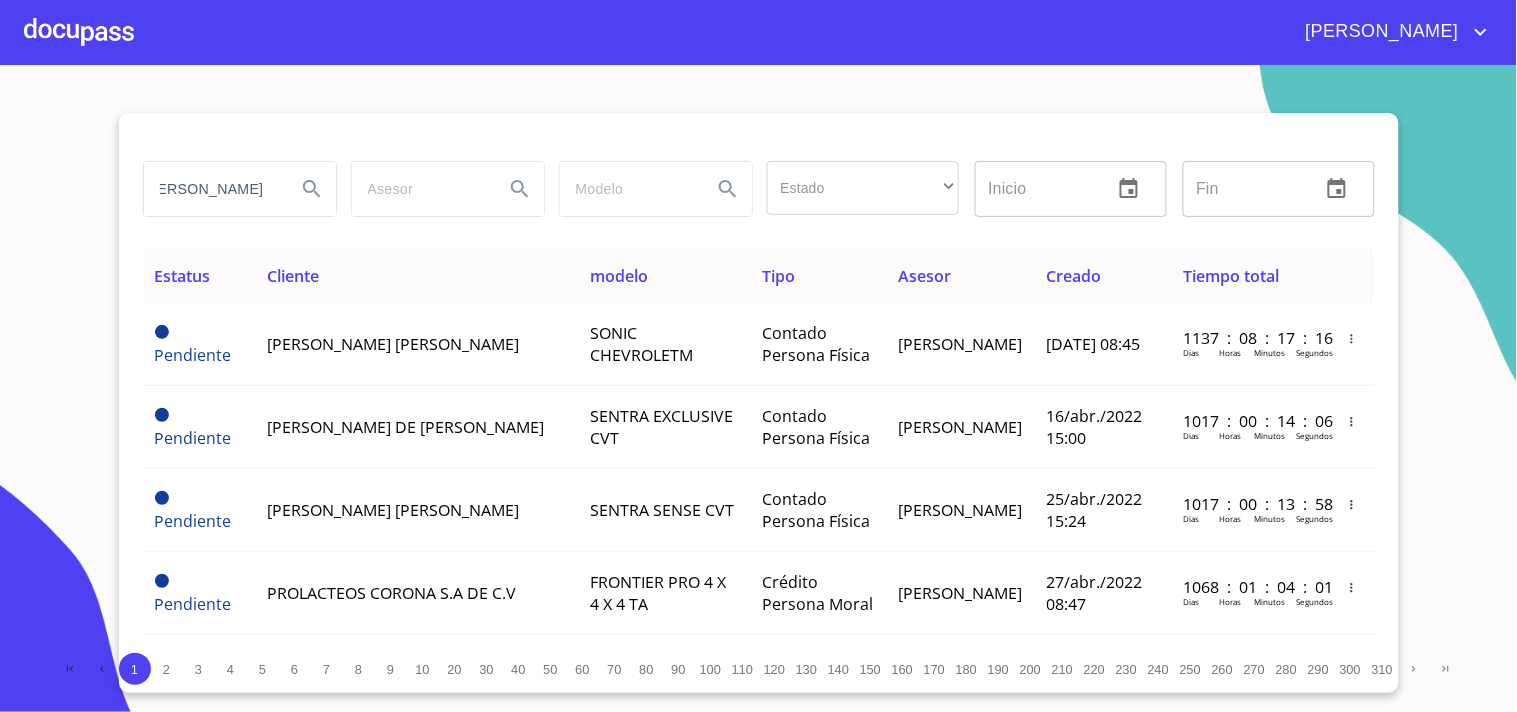 type on "[PERSON_NAME]" 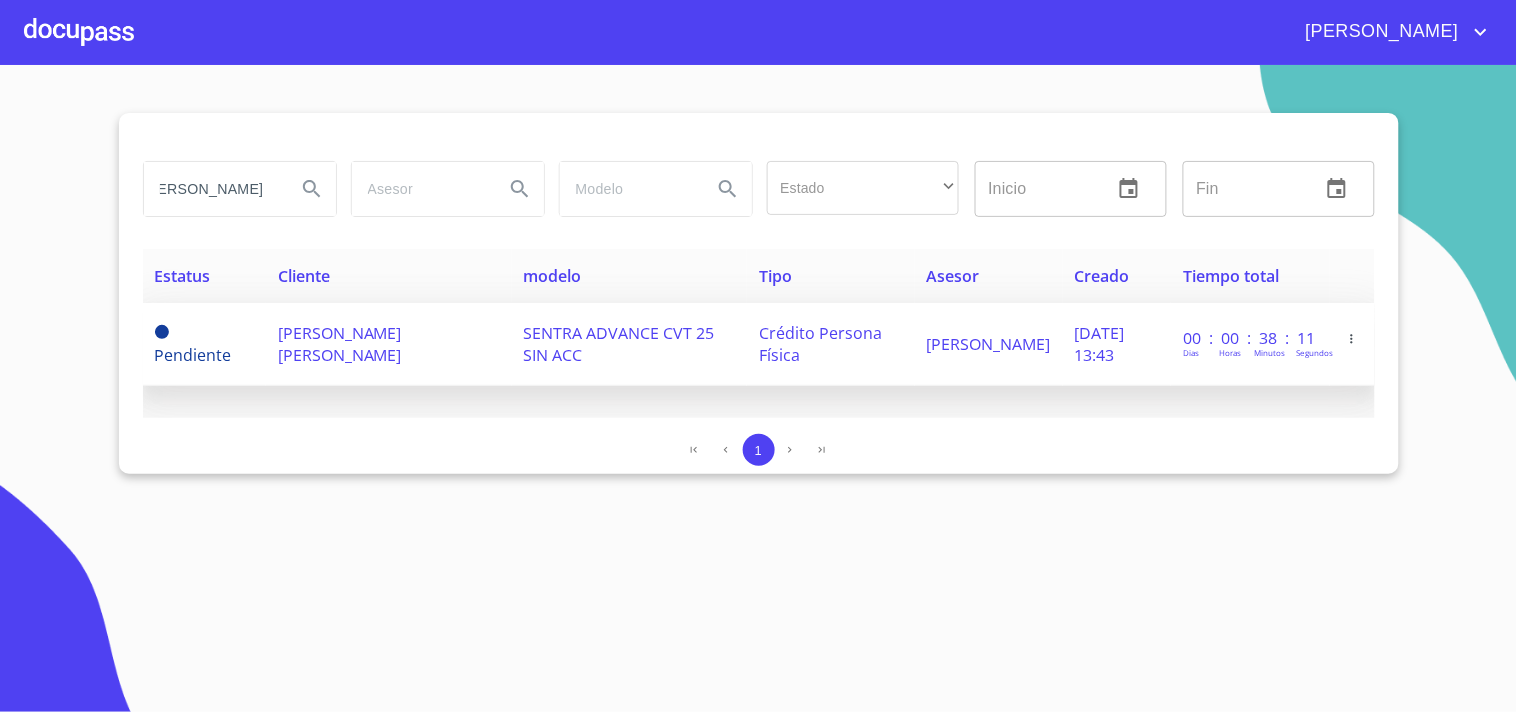 click on "[PERSON_NAME]" at bounding box center [989, 344] 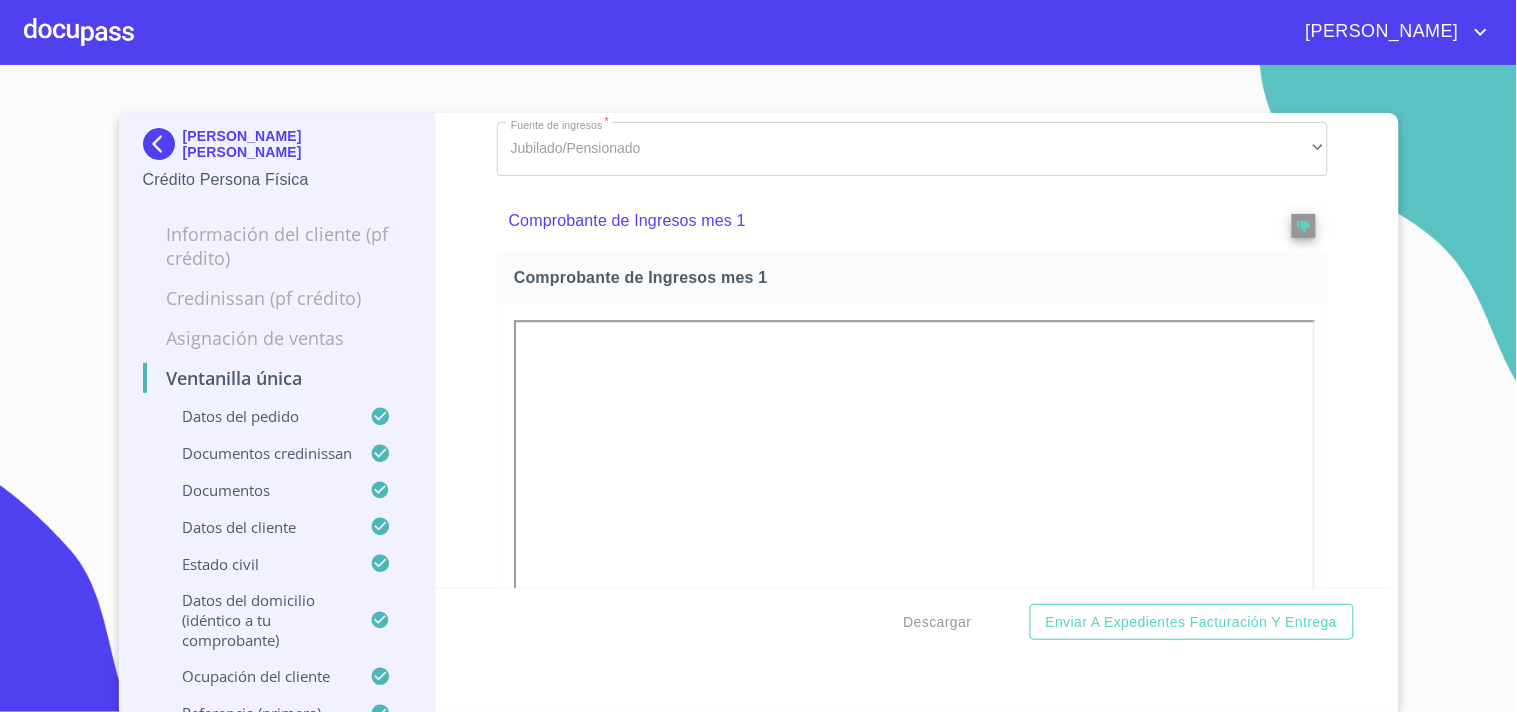 scroll, scrollTop: 778, scrollLeft: 0, axis: vertical 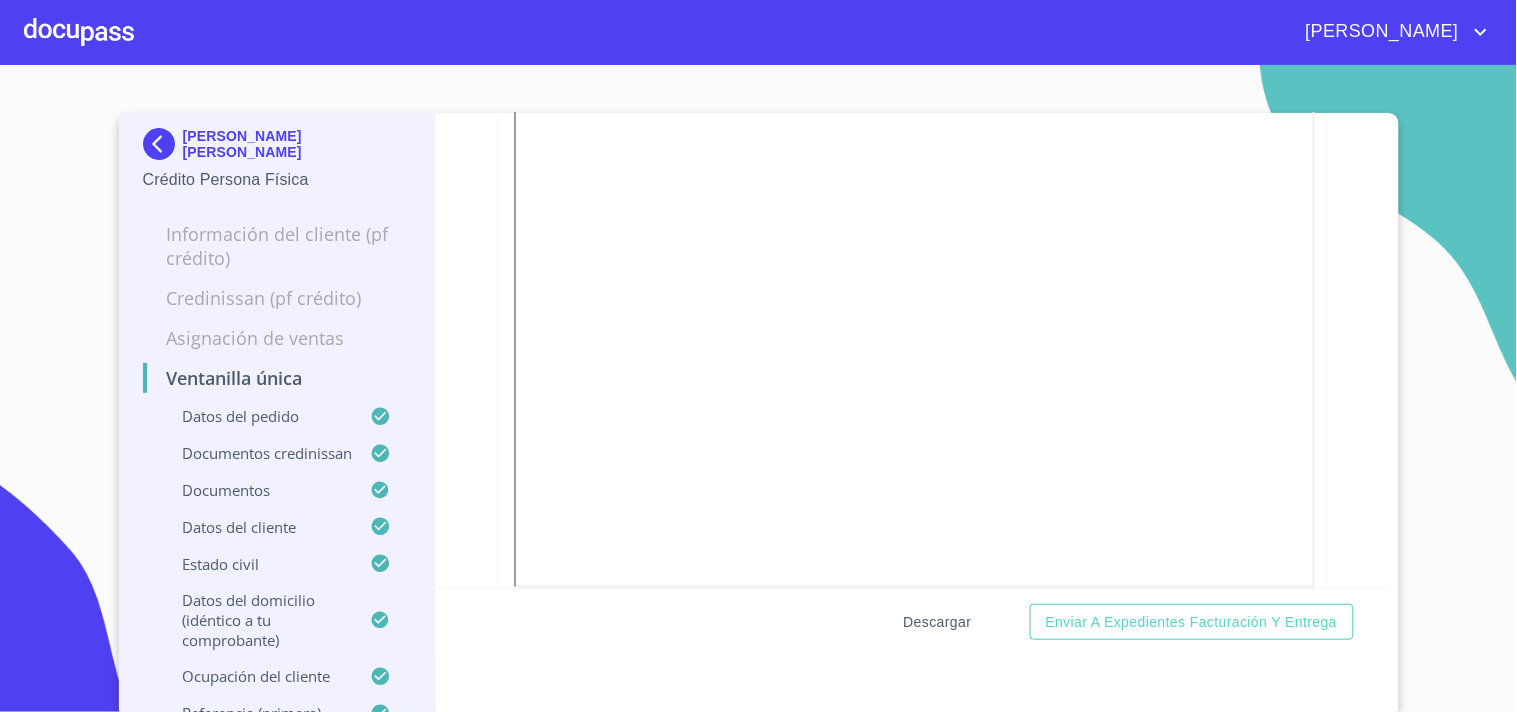 click on "Descargar" at bounding box center [938, 622] 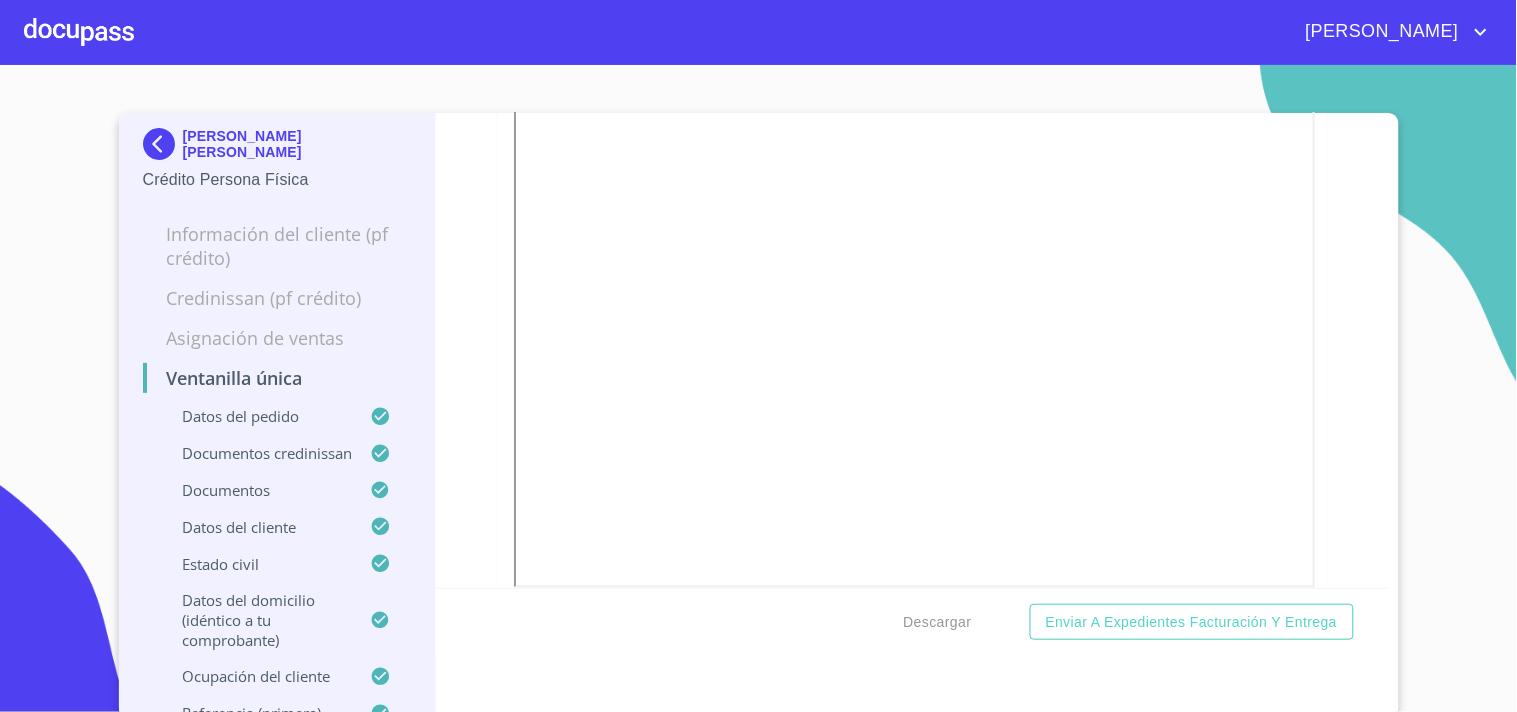 click at bounding box center (79, 32) 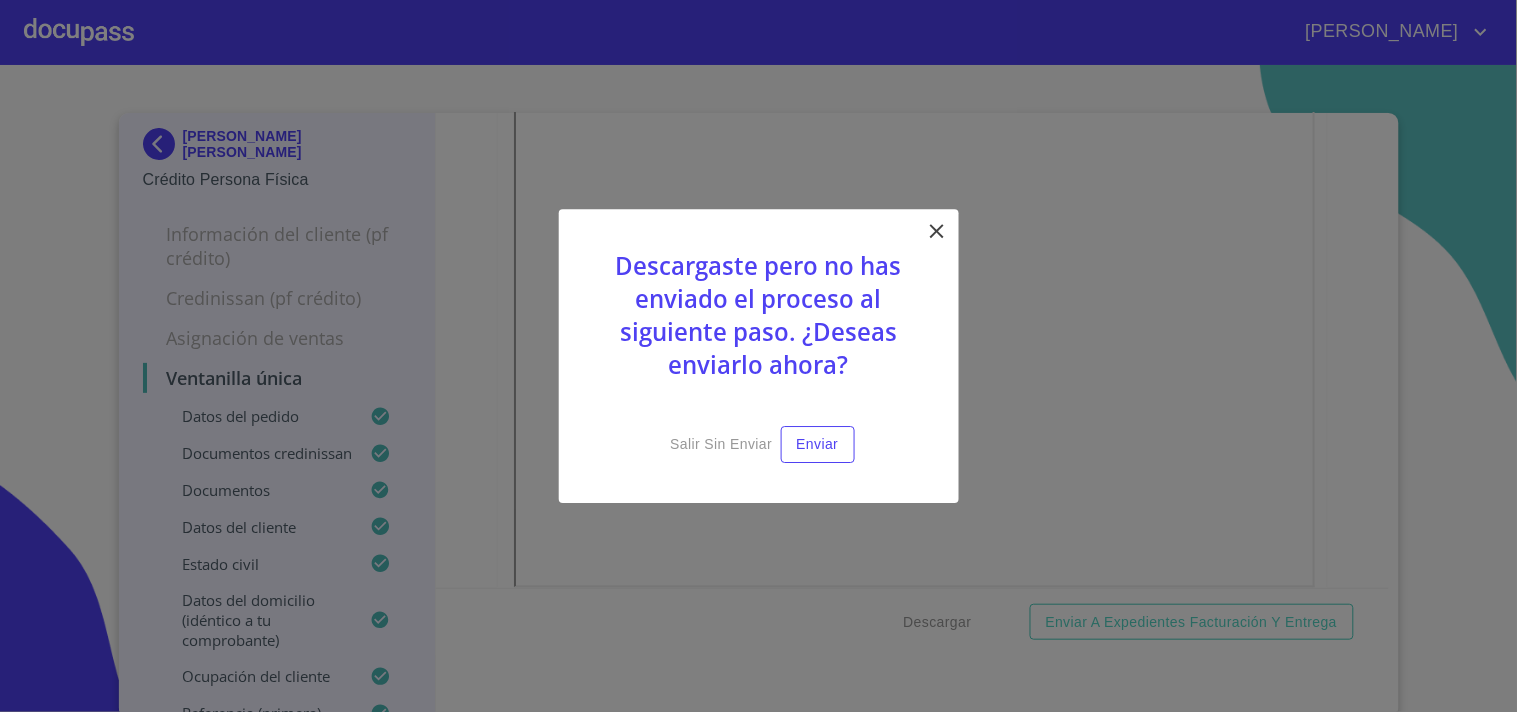 click 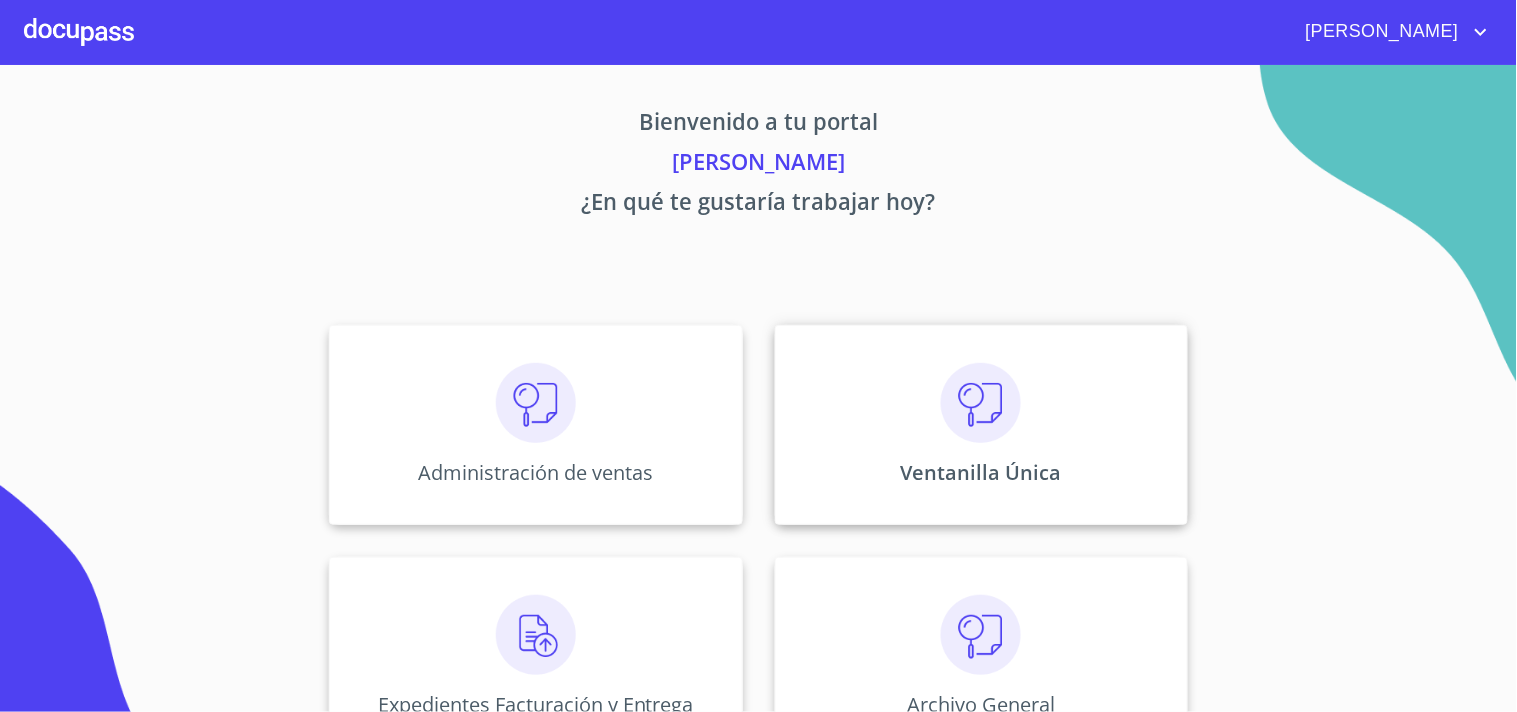 click on "Ventanilla Única" at bounding box center [981, 472] 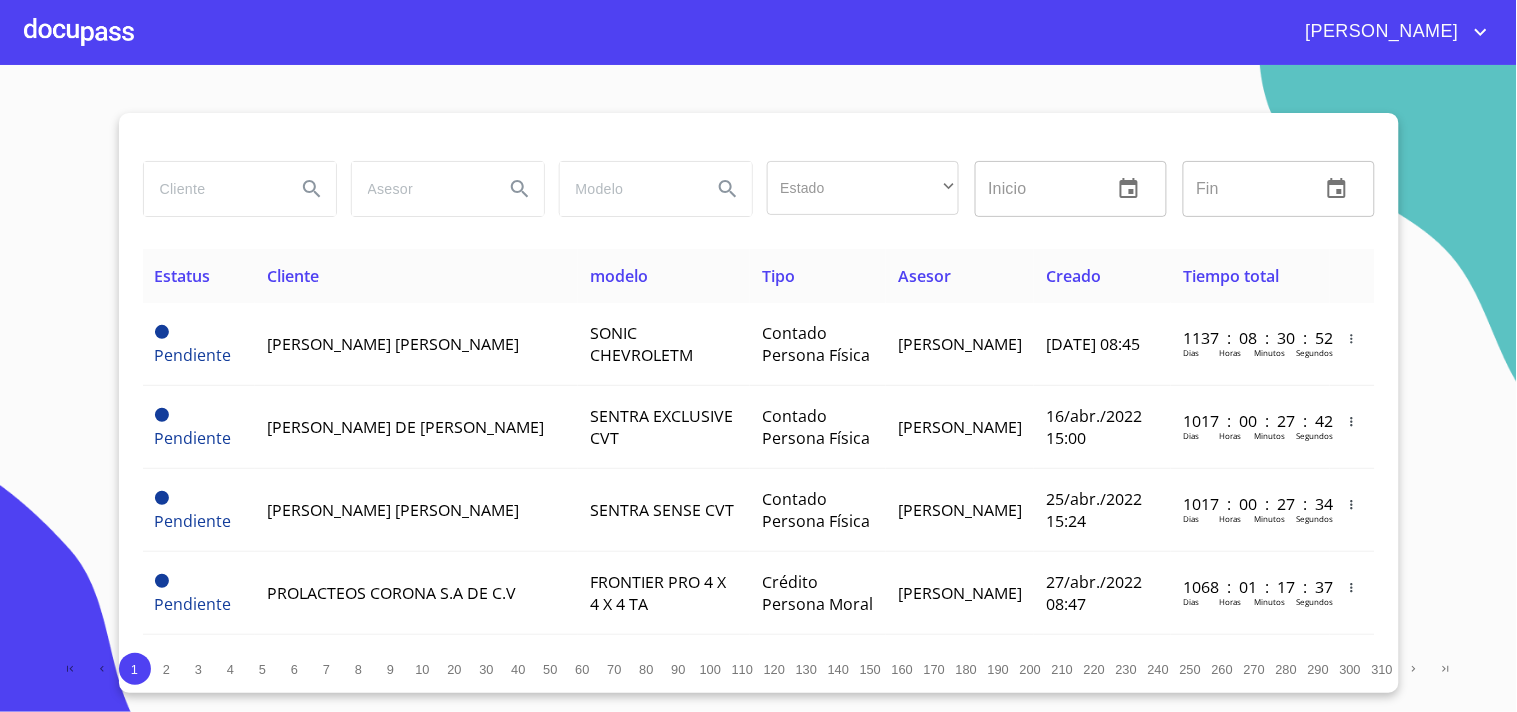 click at bounding box center [212, 189] 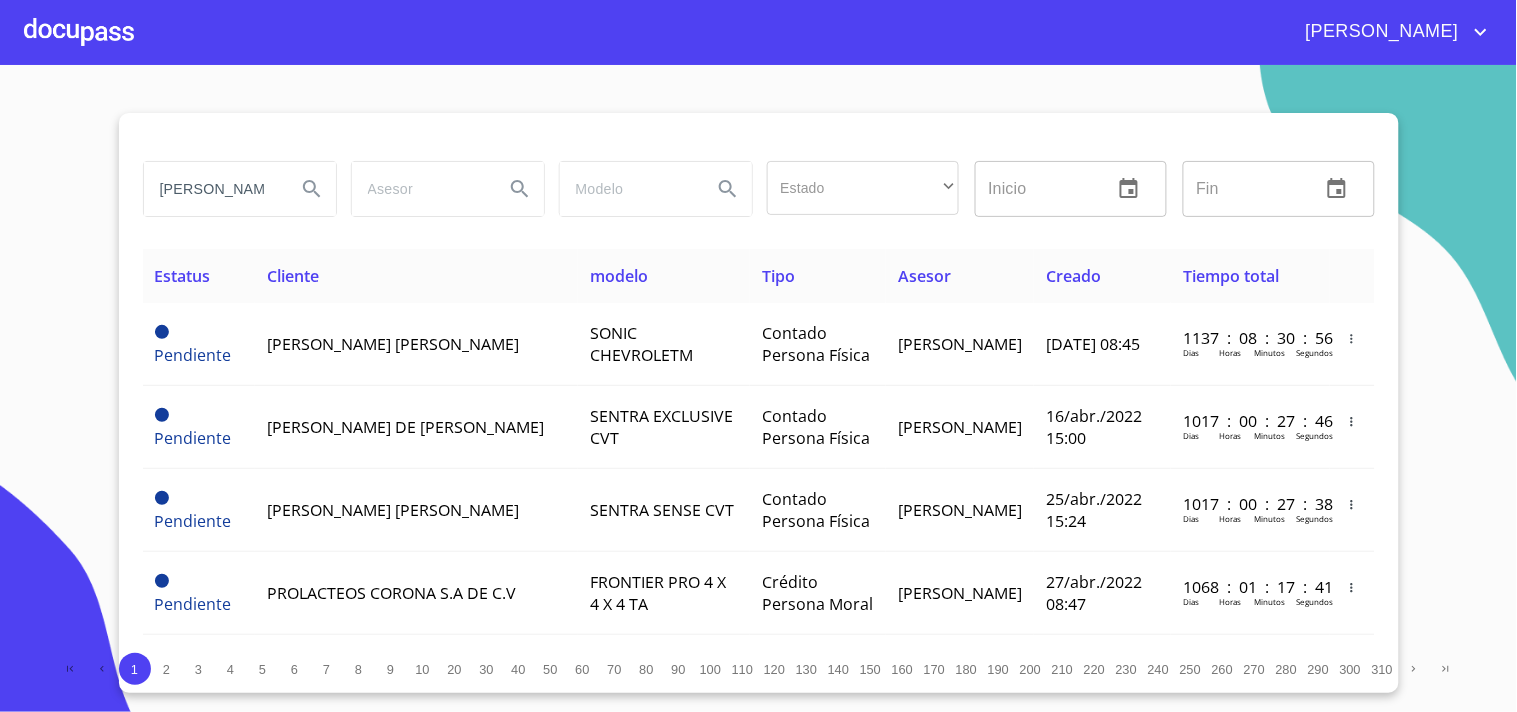 type on "JUAN JOSE" 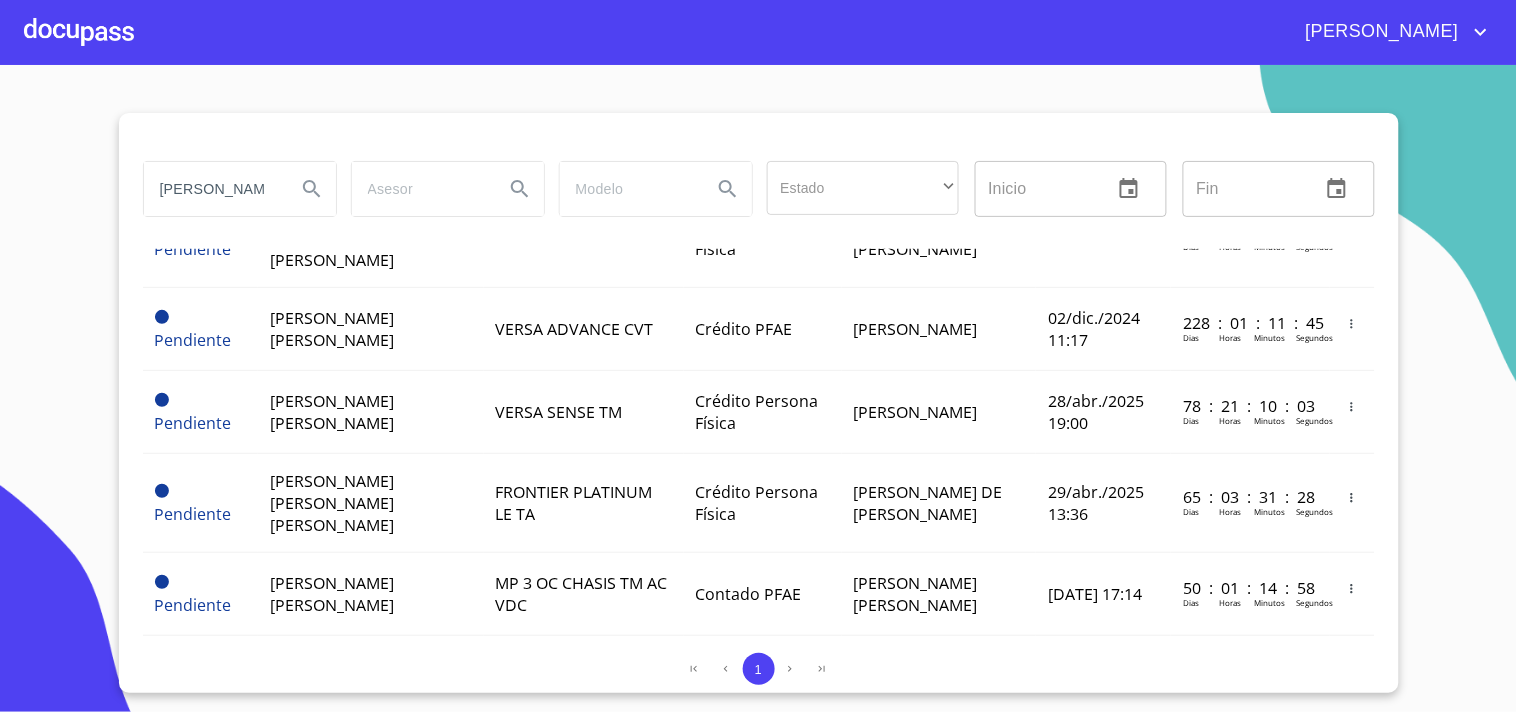 scroll, scrollTop: 1333, scrollLeft: 0, axis: vertical 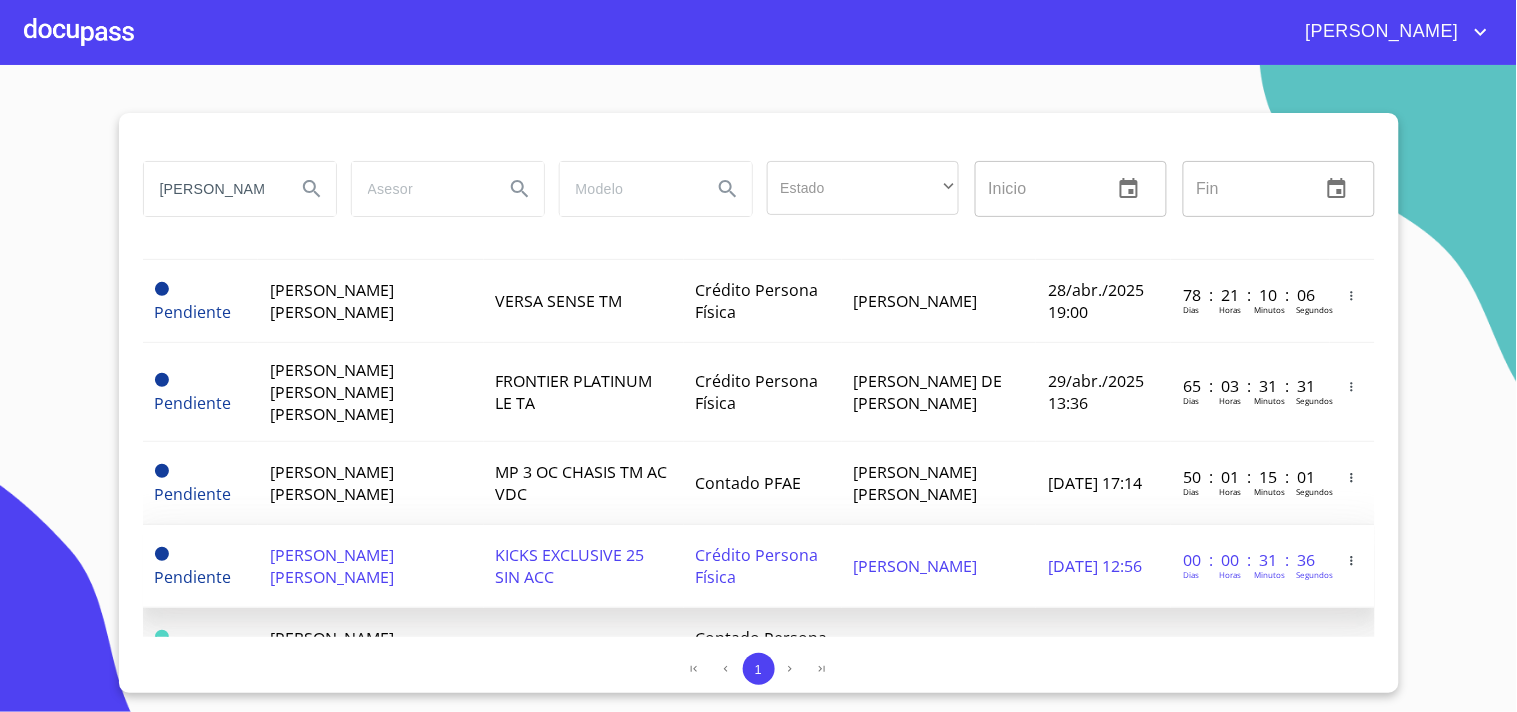 click on "KICKS EXCLUSIVE 25 SIN ACC" at bounding box center (584, 566) 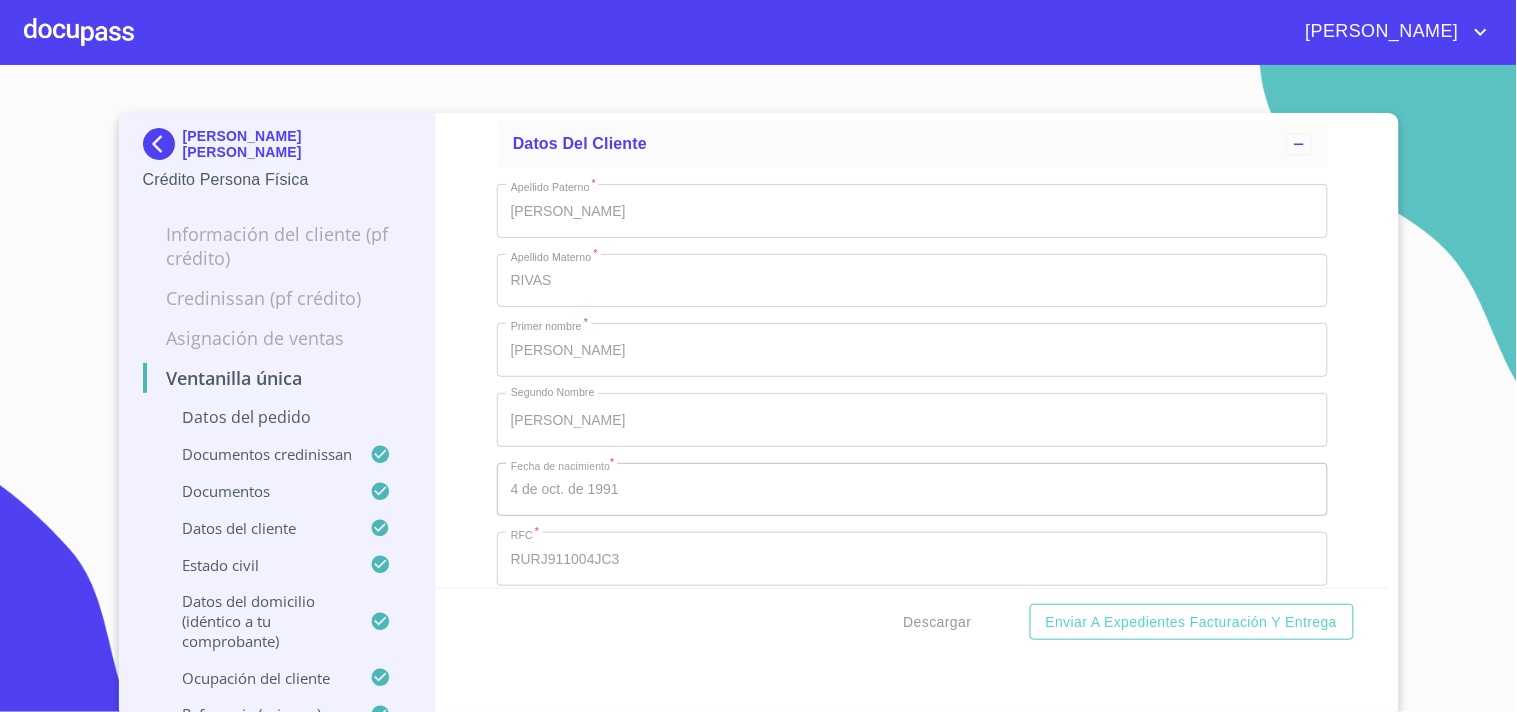 scroll, scrollTop: 4053, scrollLeft: 0, axis: vertical 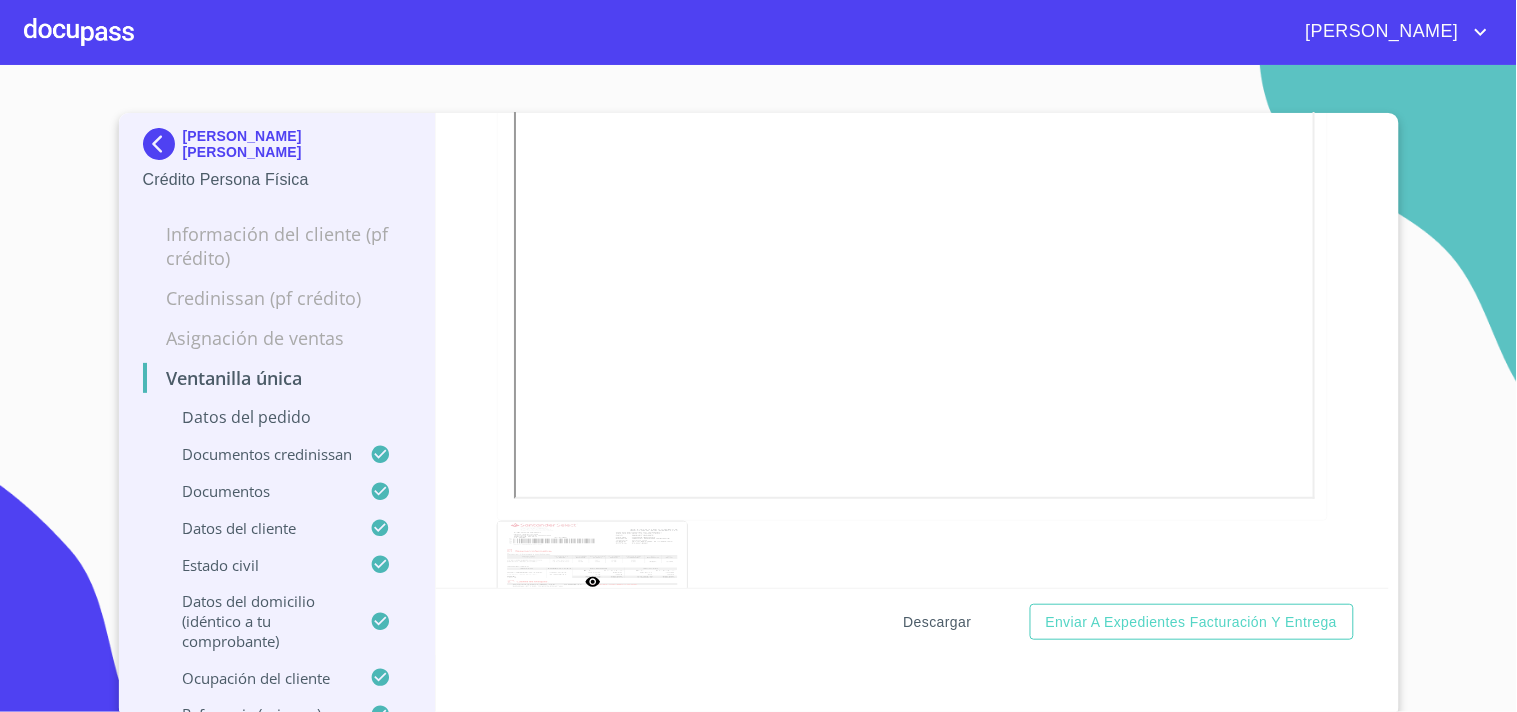 click on "Descargar" at bounding box center [938, 622] 